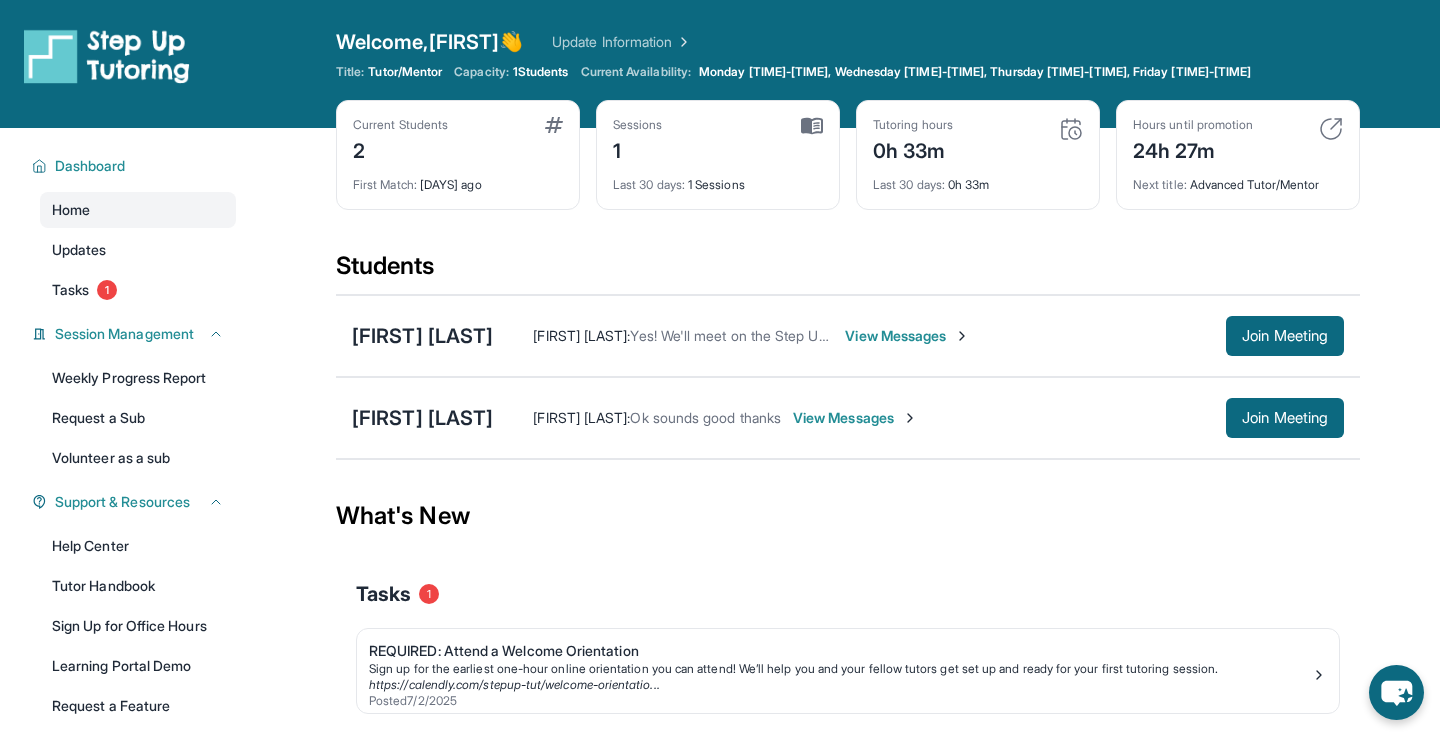 scroll, scrollTop: 67, scrollLeft: 0, axis: vertical 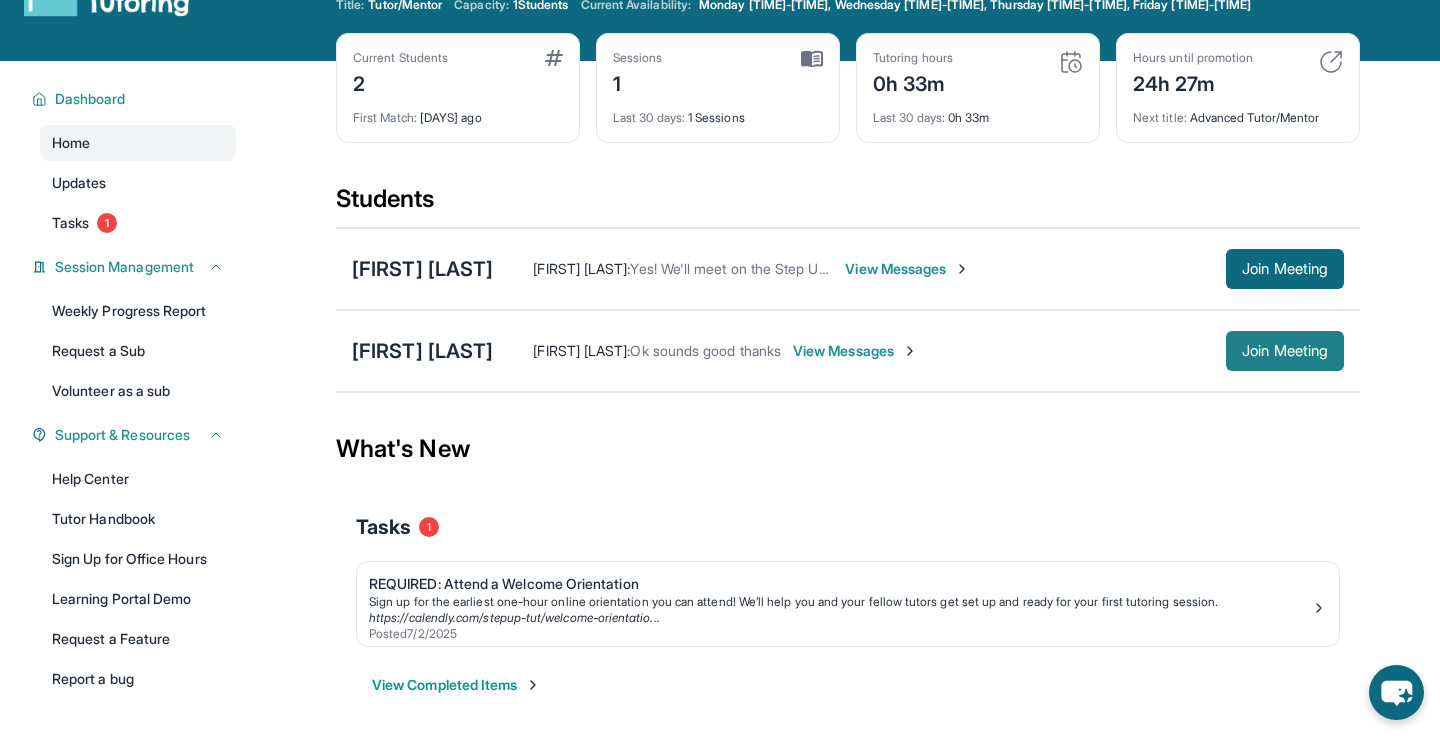 click on "Join Meeting" at bounding box center [1285, 351] 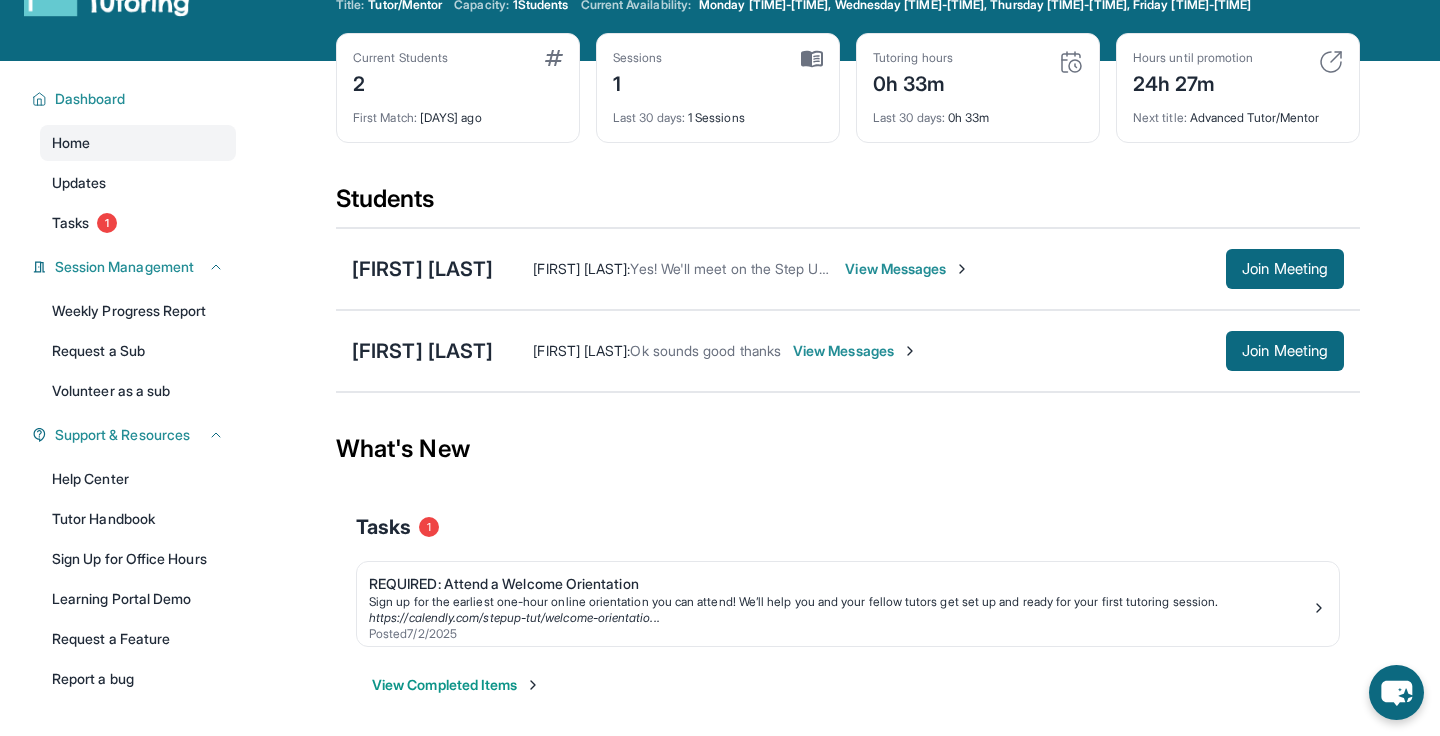 scroll, scrollTop: 128, scrollLeft: 0, axis: vertical 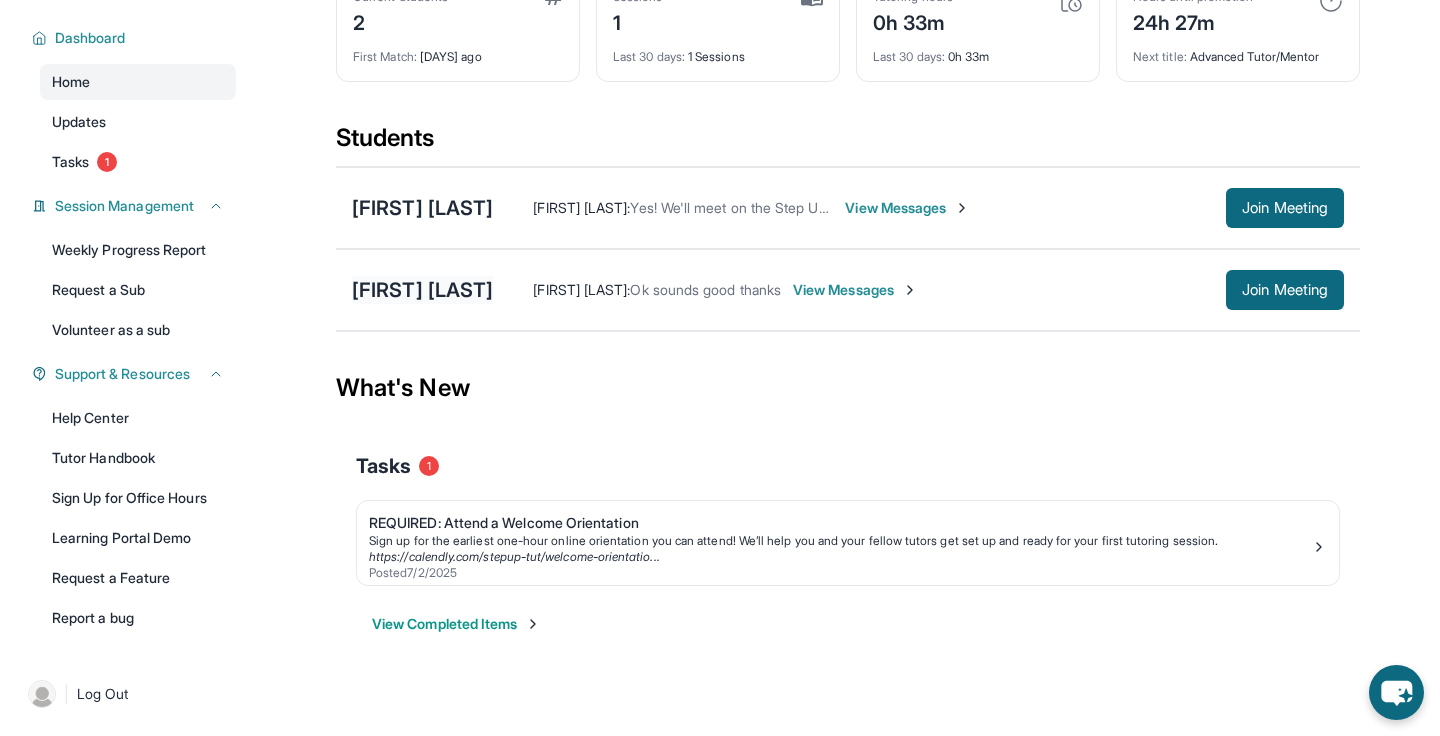click on "[FIRST] [LAST]" at bounding box center [422, 290] 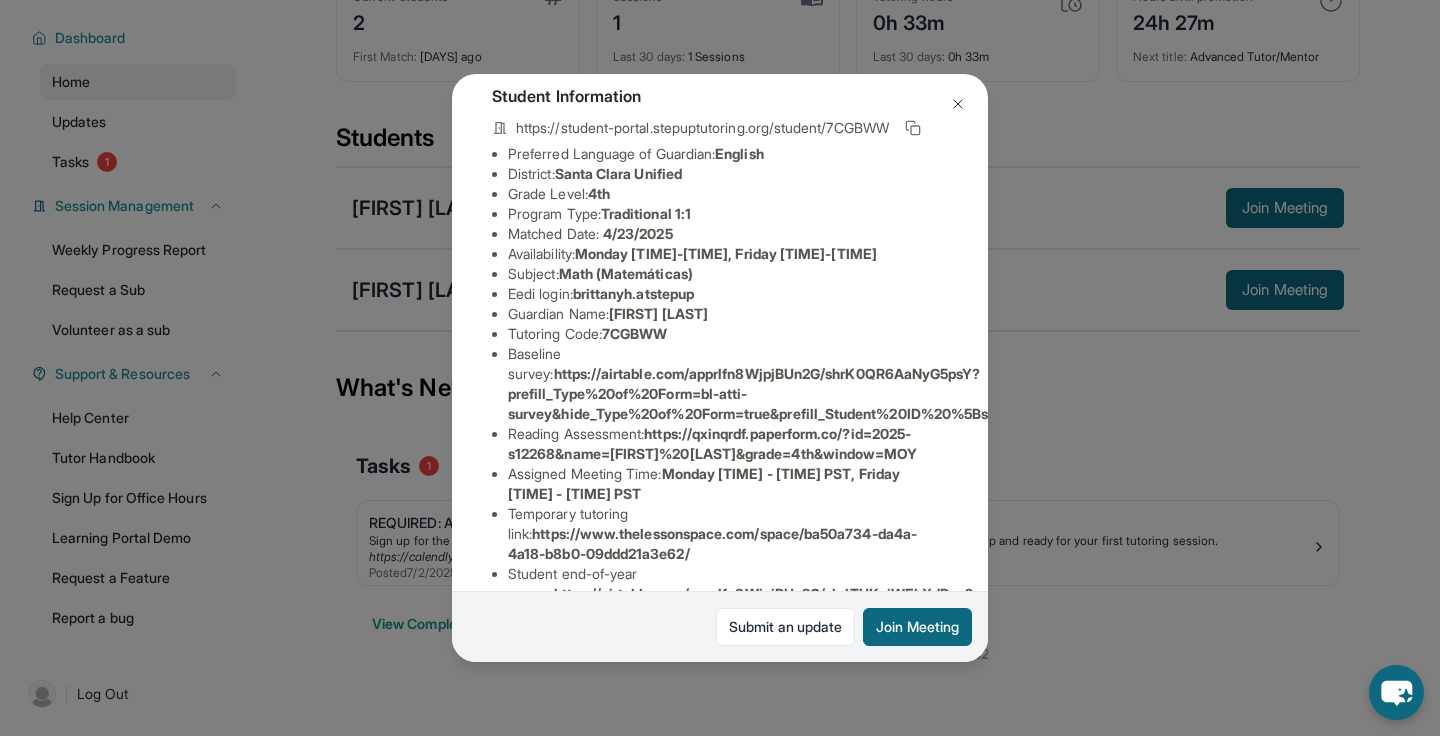 scroll, scrollTop: 149, scrollLeft: 0, axis: vertical 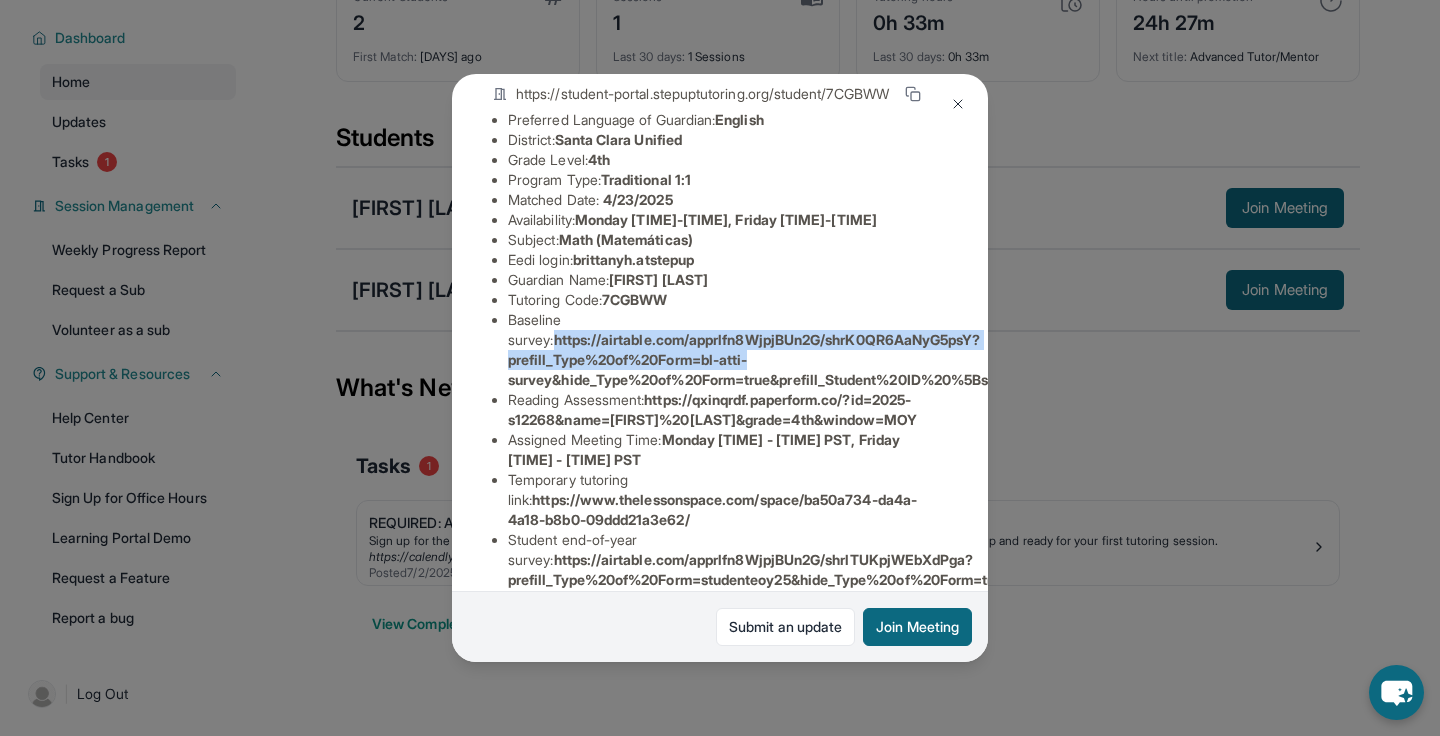 drag, startPoint x: 506, startPoint y: 353, endPoint x: 802, endPoint y: 406, distance: 300.7075 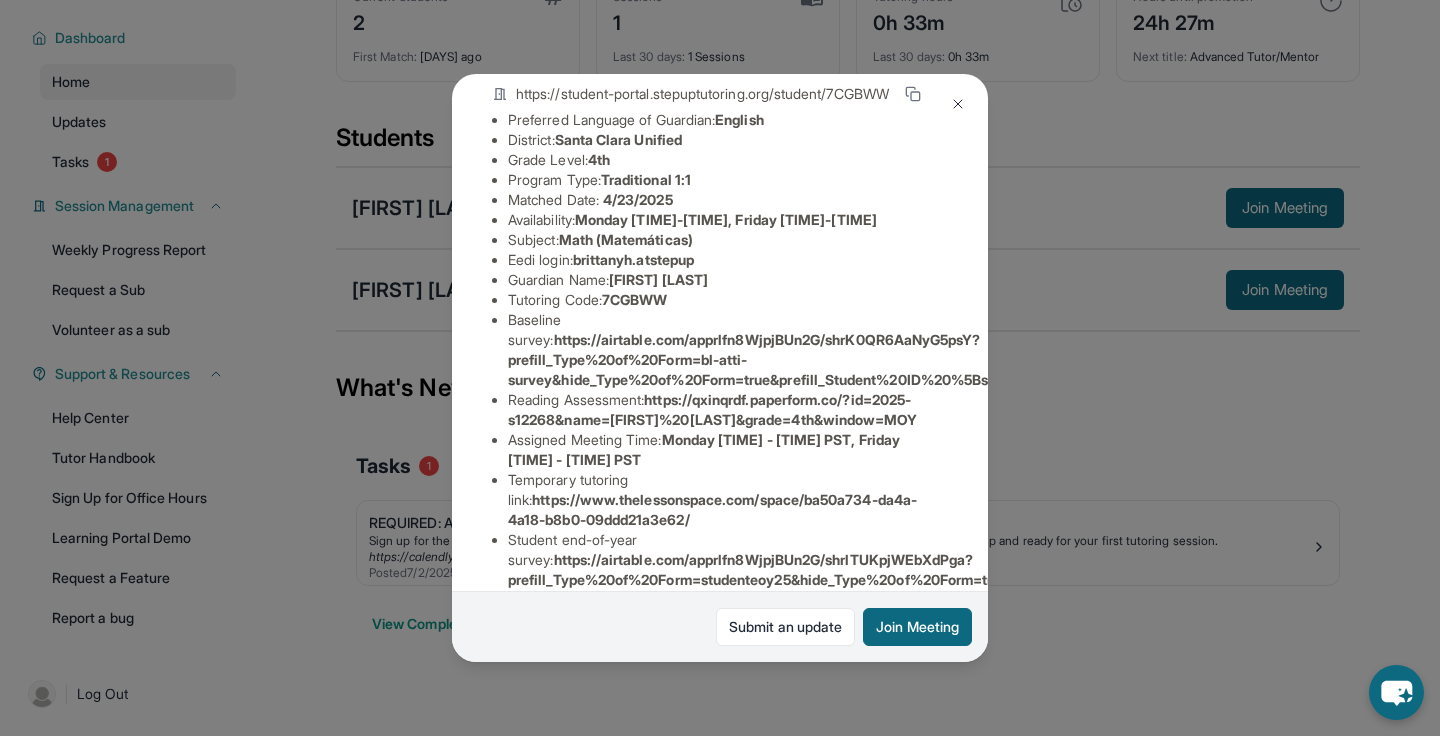 click on "Assigned Meeting Time :  [DAY] [TIME] - [TIME] PST, [DAY] [TIME] - [TIME] PST" at bounding box center [728, 450] 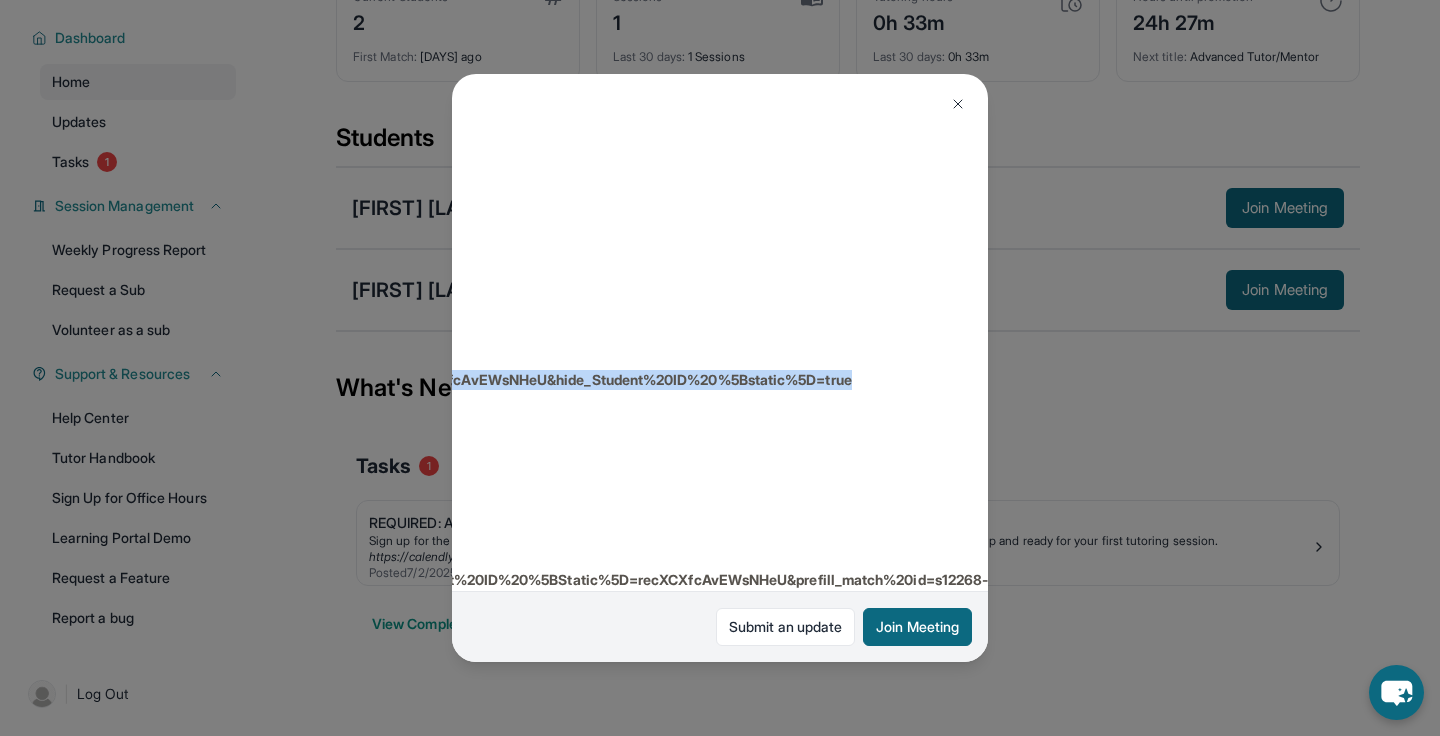 scroll, scrollTop: 149, scrollLeft: 725, axis: both 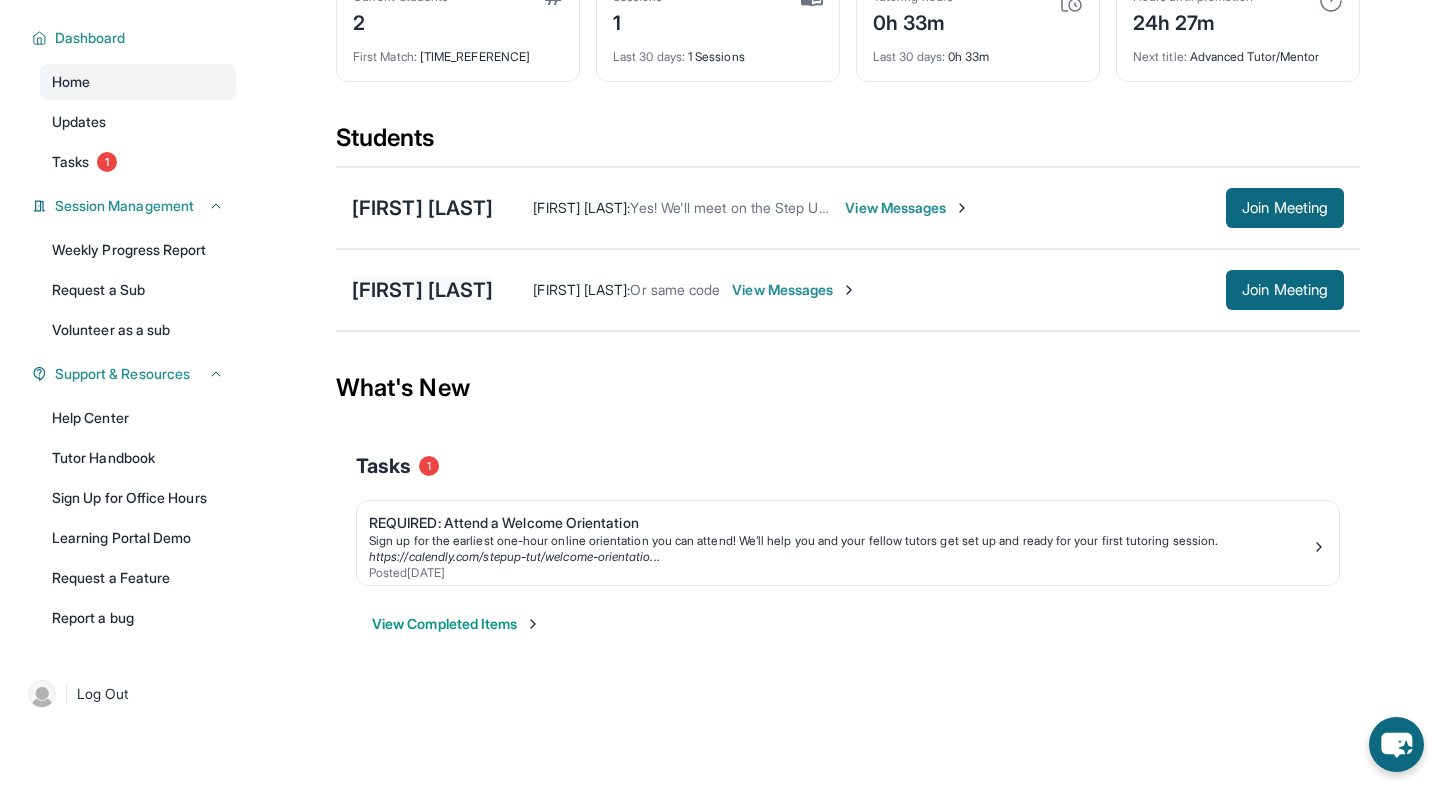 click on "[FIRST] [LAST]" at bounding box center (422, 290) 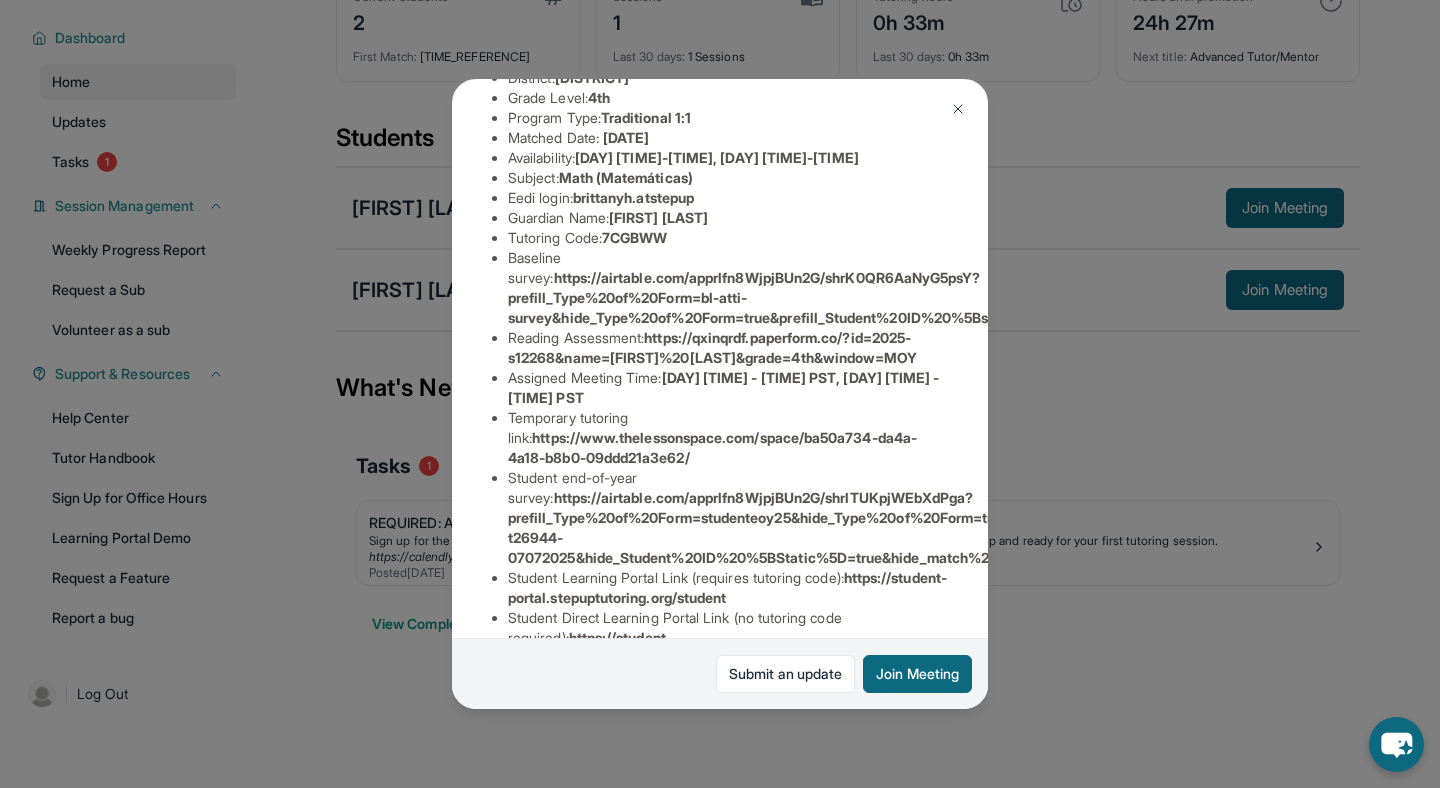 scroll, scrollTop: 229, scrollLeft: 0, axis: vertical 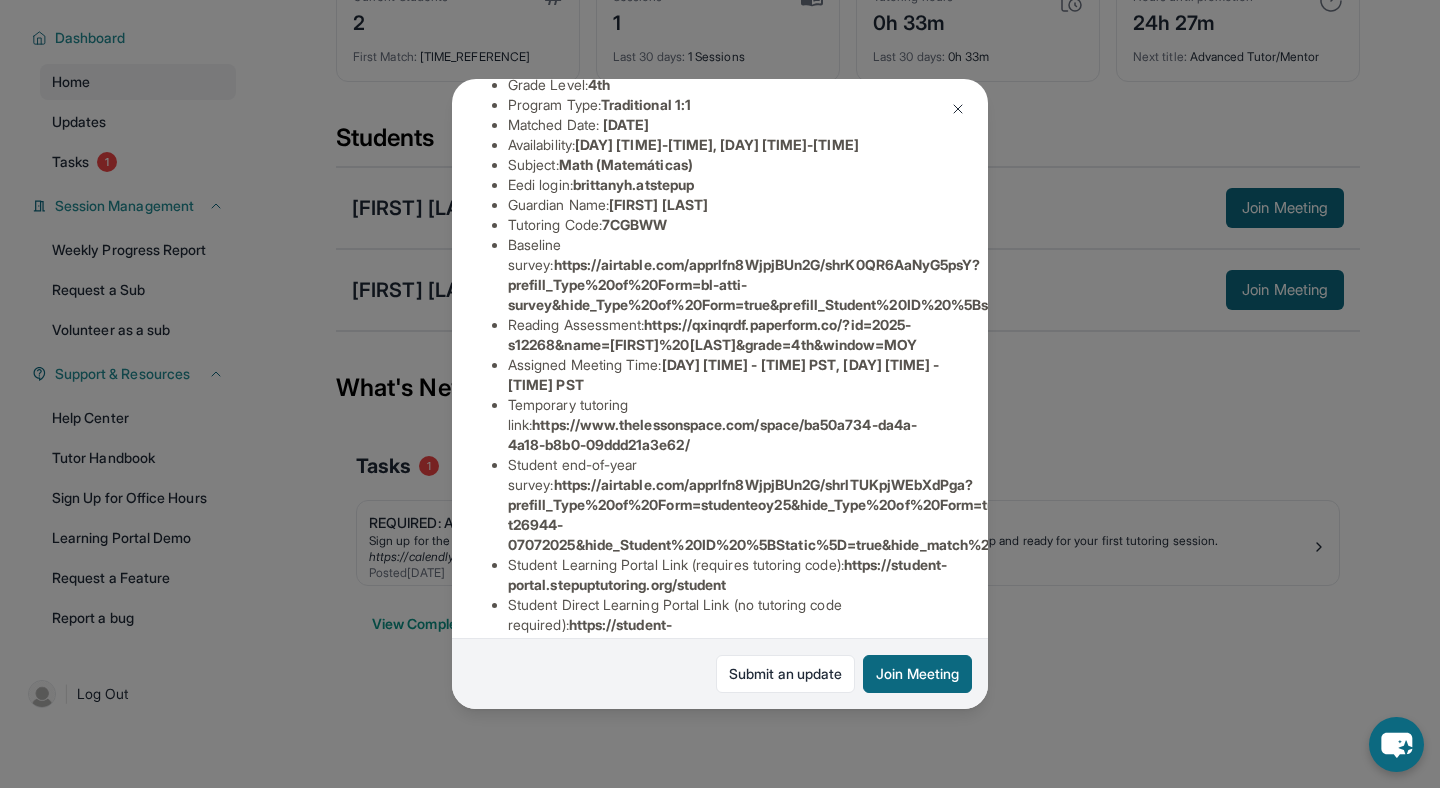 click on "Tutoring Code :  7CGBWW" at bounding box center [728, 225] 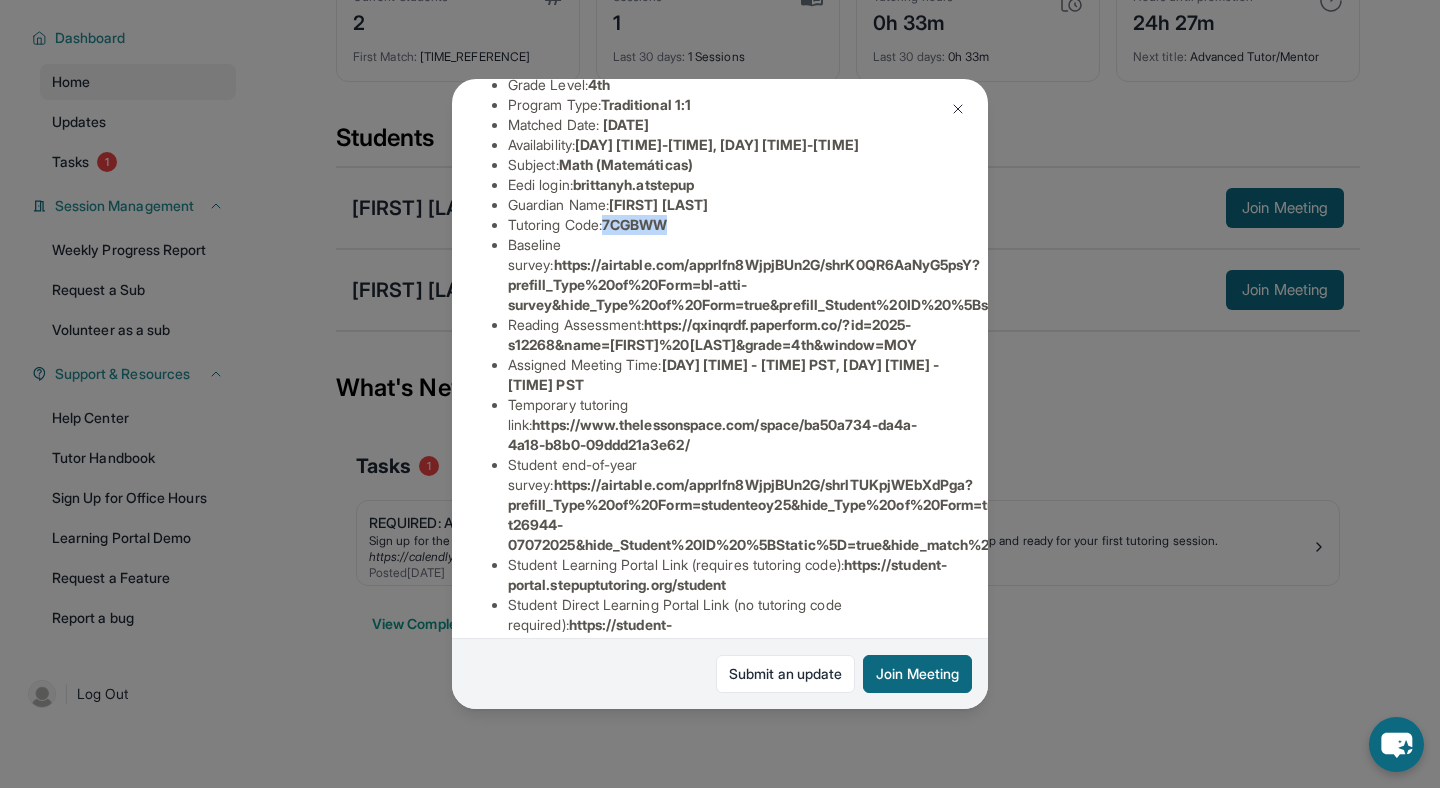drag, startPoint x: 679, startPoint y: 242, endPoint x: 613, endPoint y: 241, distance: 66.007576 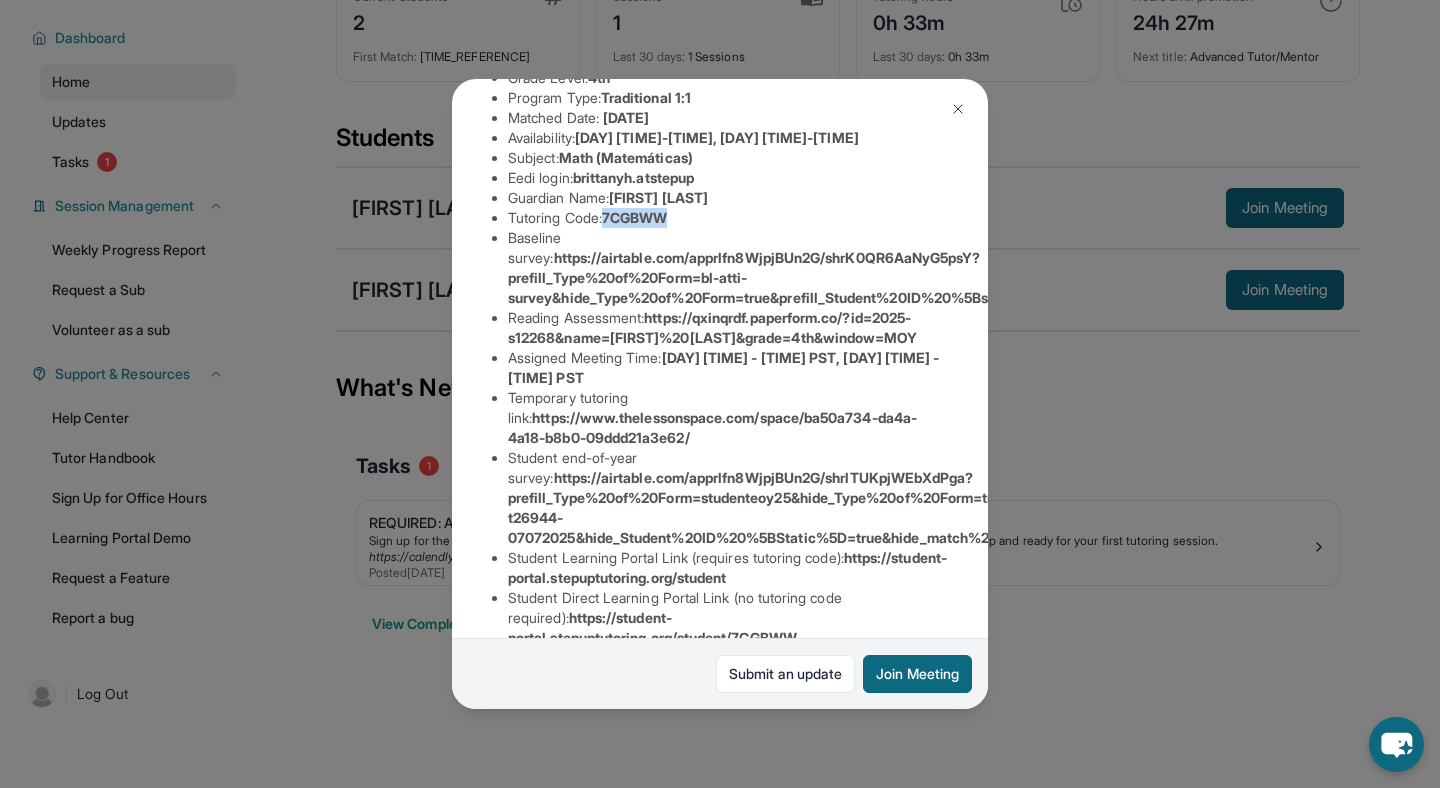 scroll, scrollTop: 245, scrollLeft: 0, axis: vertical 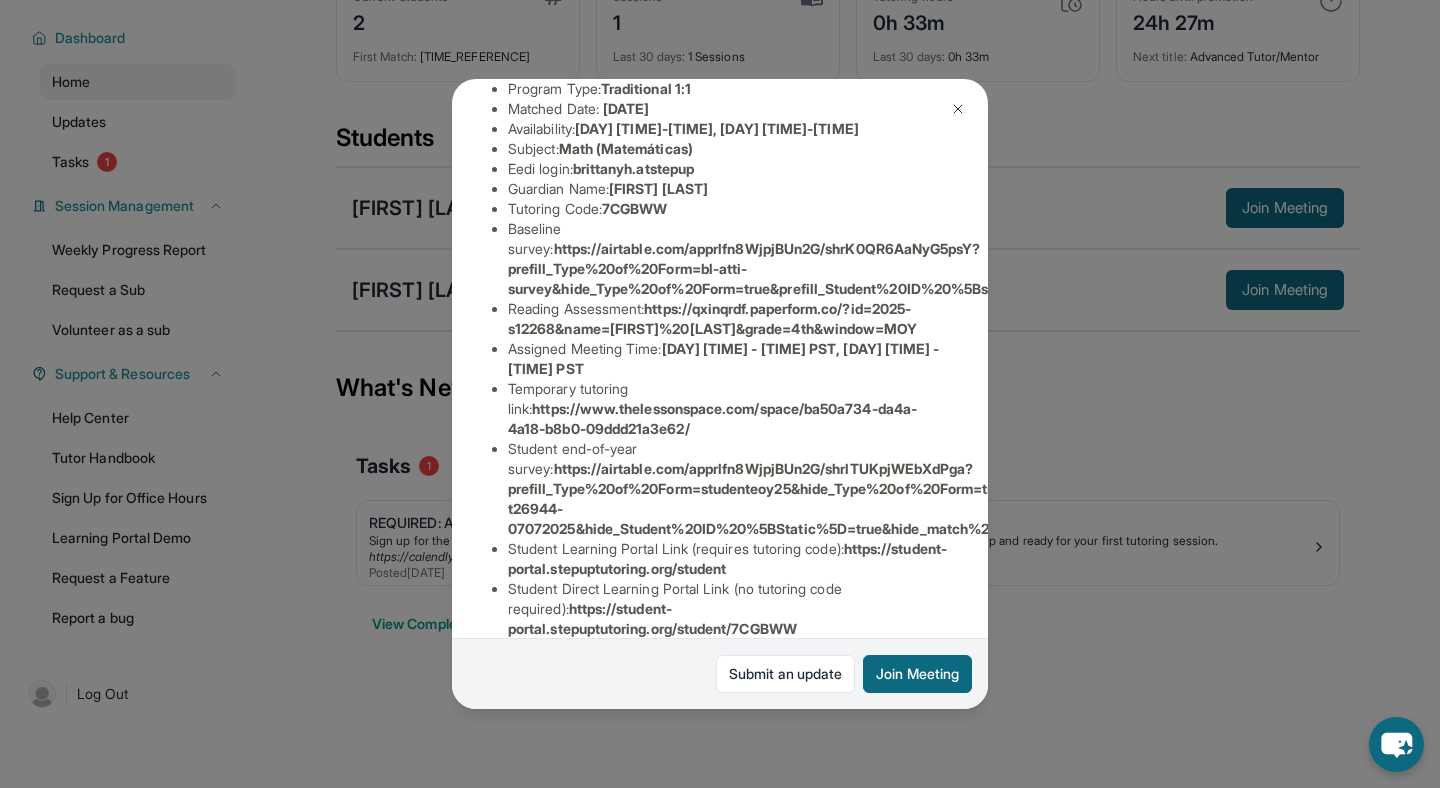 click on "Assigned Meeting Time :  [DAY] [TIME] - [TIME] PST, [DAY] [TIME] - [TIME] PST" at bounding box center (728, 359) 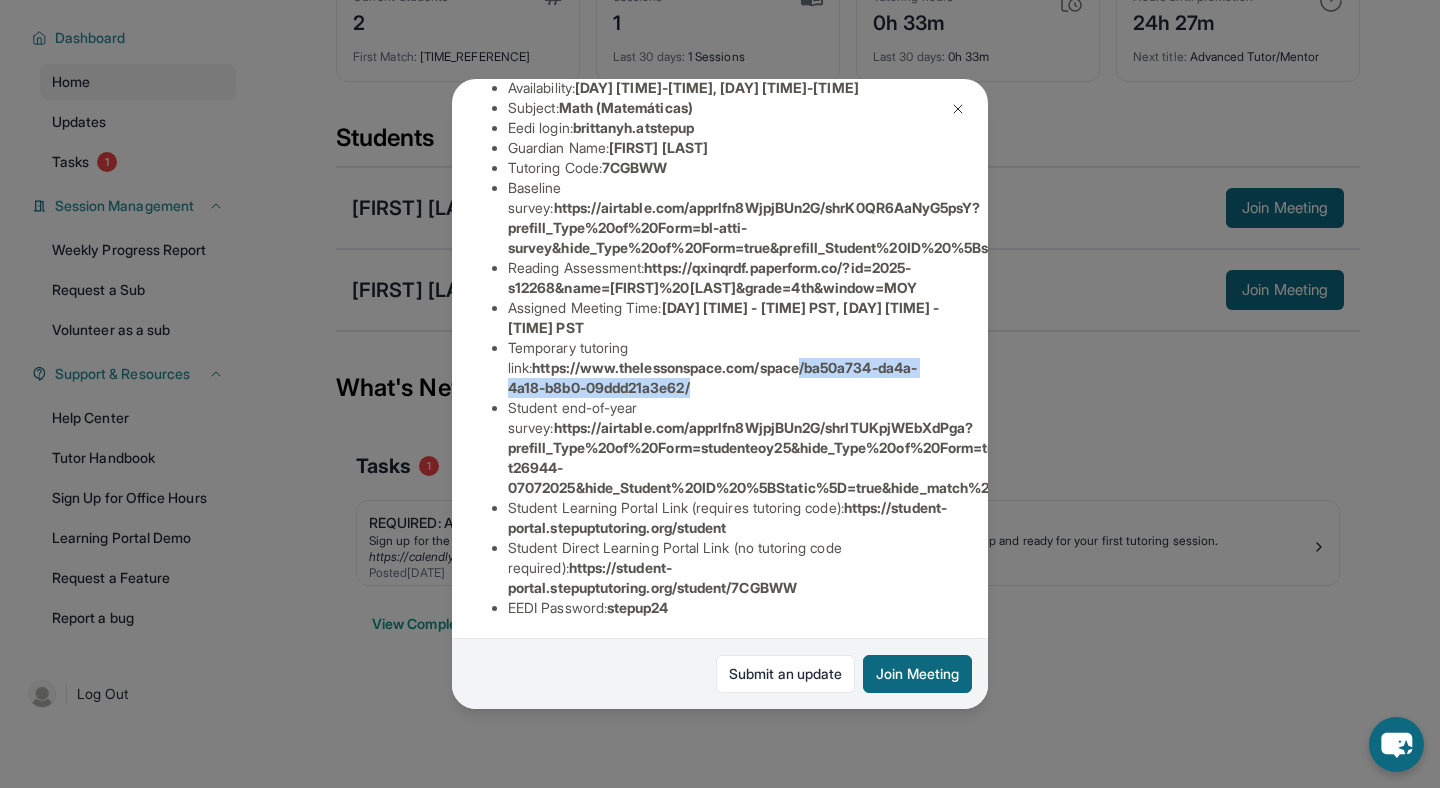 drag, startPoint x: 725, startPoint y: 405, endPoint x: 782, endPoint y: 390, distance: 58.940647 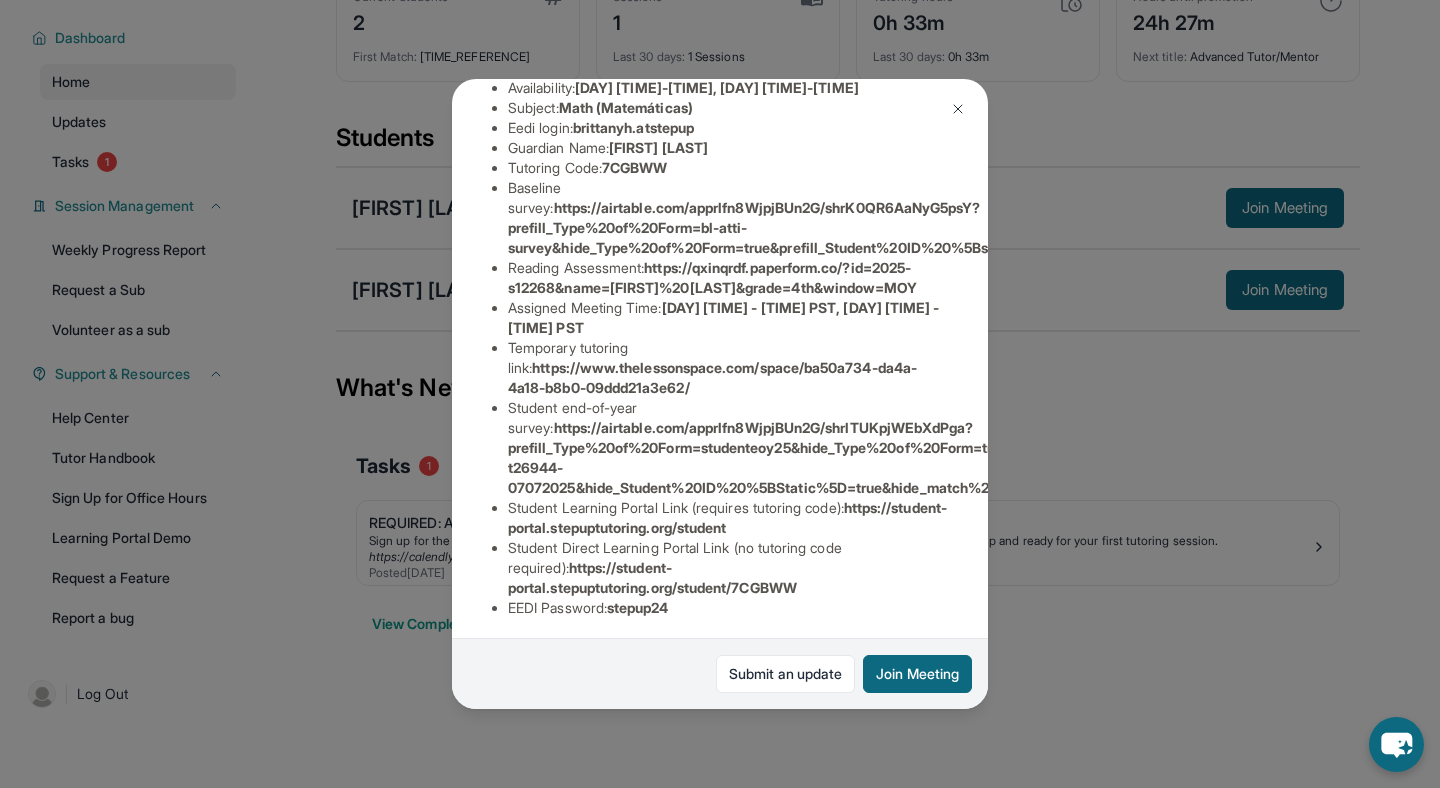 click on "https://airtable.com/apprlfn8WjpjBUn2G/shrlTUKpjWEbXdPga?prefill_Type%20of%20Form=studenteoy25&hide_Type%20of%20Form=true&prefill_Student%20ID%20%5BStatic%5D=recXCXfcAvEWsNHeU&prefill_match%20id=s12268-t26944-07072025&hide_Student%20ID%20%5BStatic%5D=true&hide_match%20id=true" at bounding box center (1078, 457) 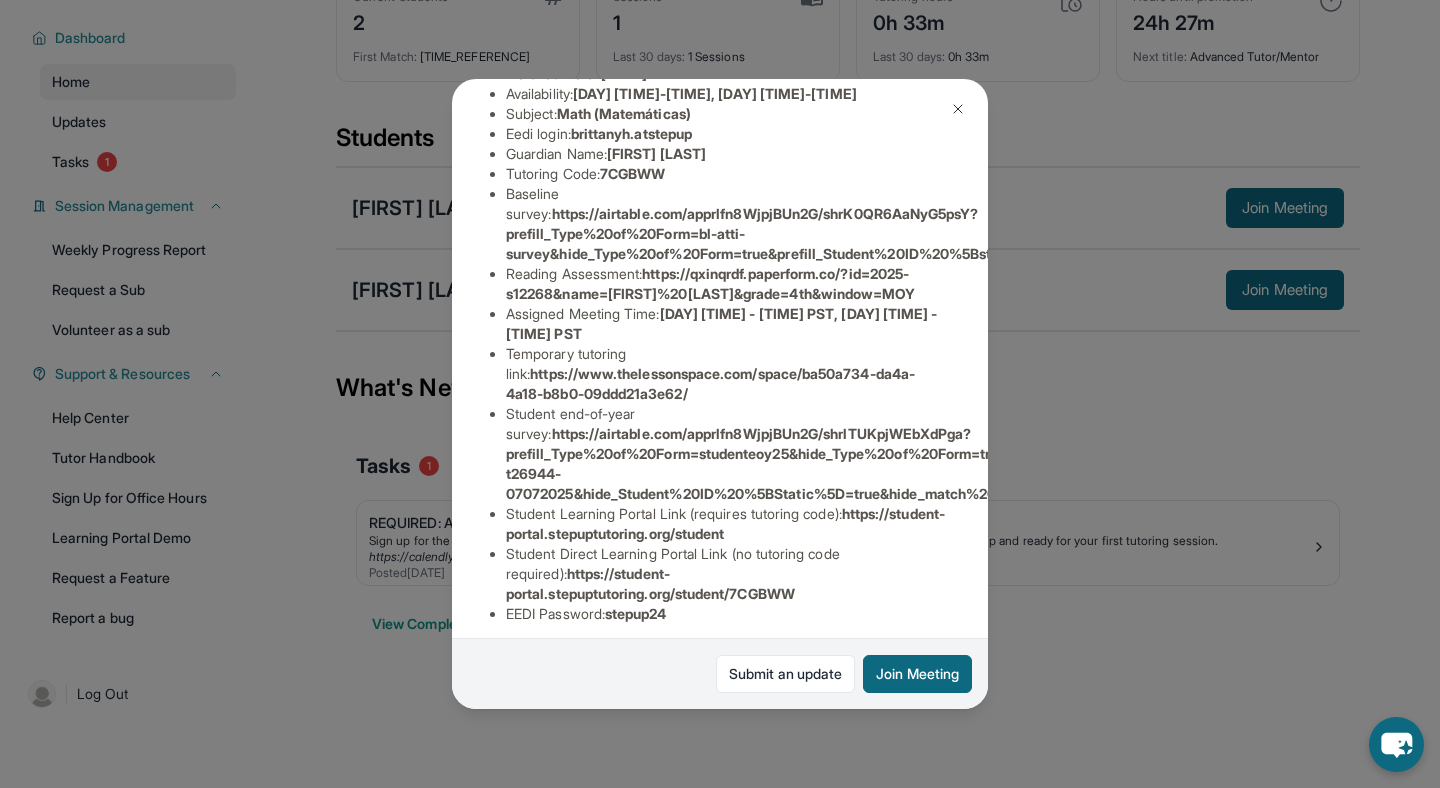 scroll, scrollTop: 286, scrollLeft: 2, axis: both 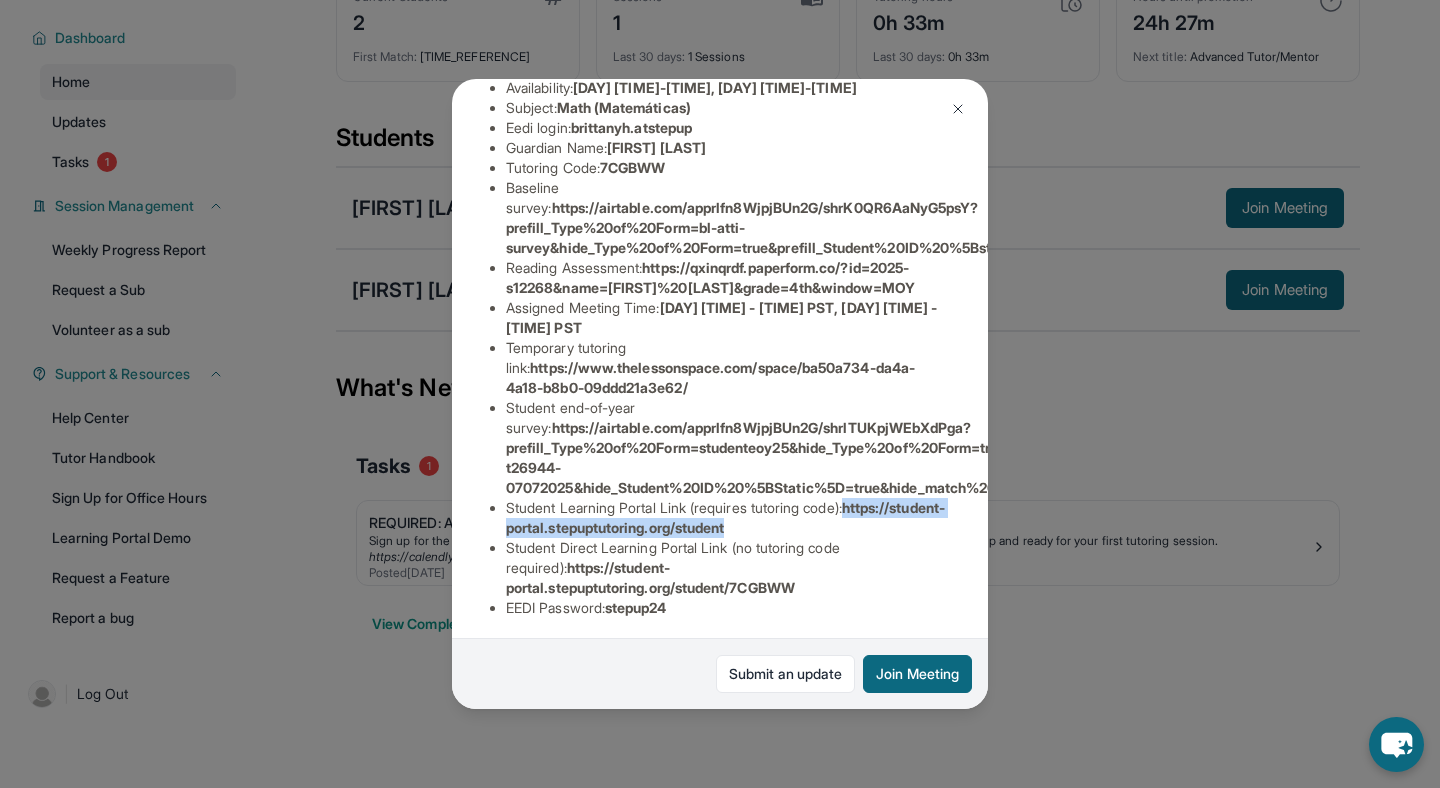 drag, startPoint x: 868, startPoint y: 550, endPoint x: 500, endPoint y: 546, distance: 368.02173 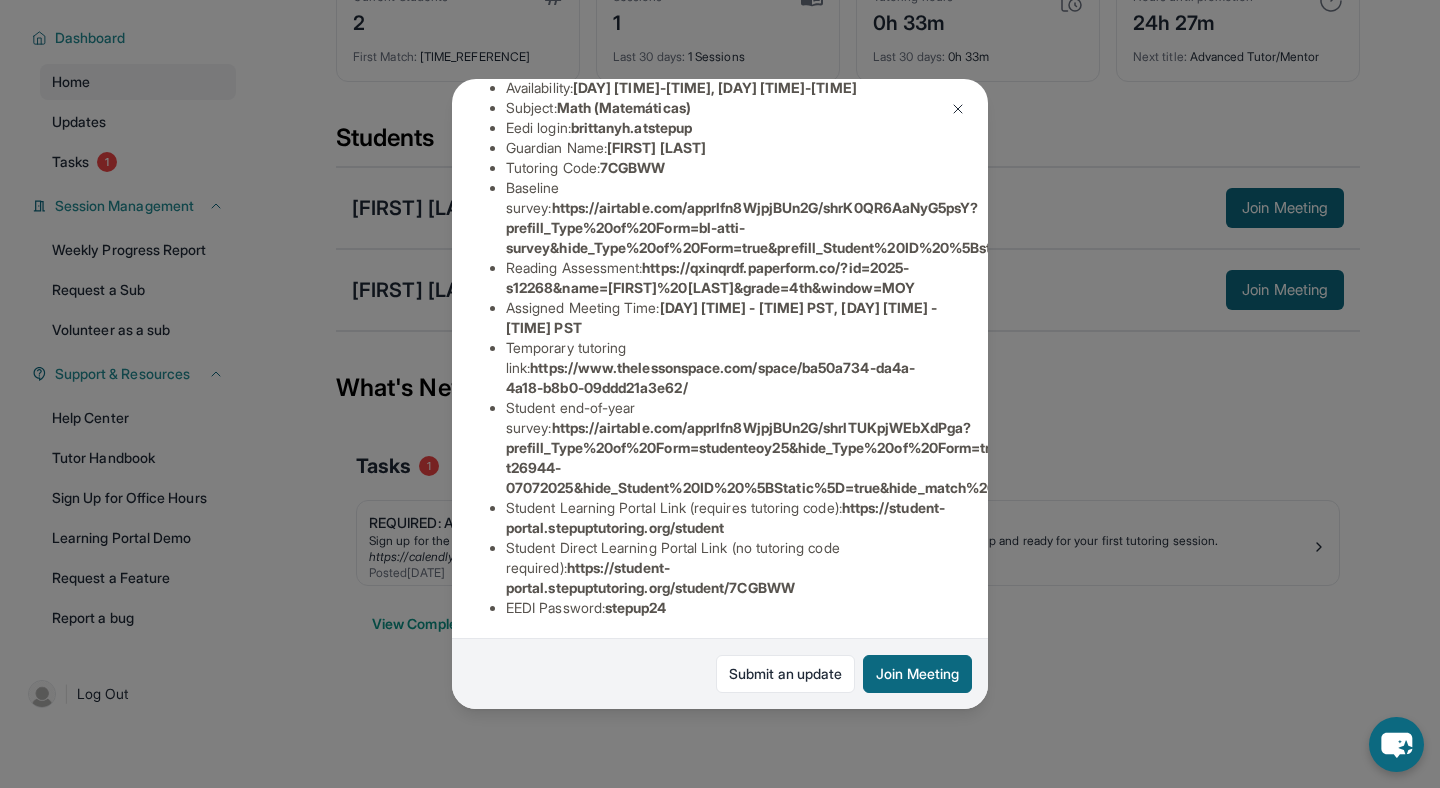 click on "Student end-of-year survey  :  https://airtable.com/apprlfn8WjpjBUn2G/shrlTUKpjWEbXdPga?prefill_Type%20of%20Form=studenteoy25&hide_Type%20of%20Form=true&prefill_Student%20ID%20%5BStatic%5D=recXCXfcAvEWsNHeU&prefill_match%20id=s12268-t26944-07072025&hide_Student%20ID%20%5BStatic%5D=true&hide_match%20id=true" at bounding box center (726, 448) 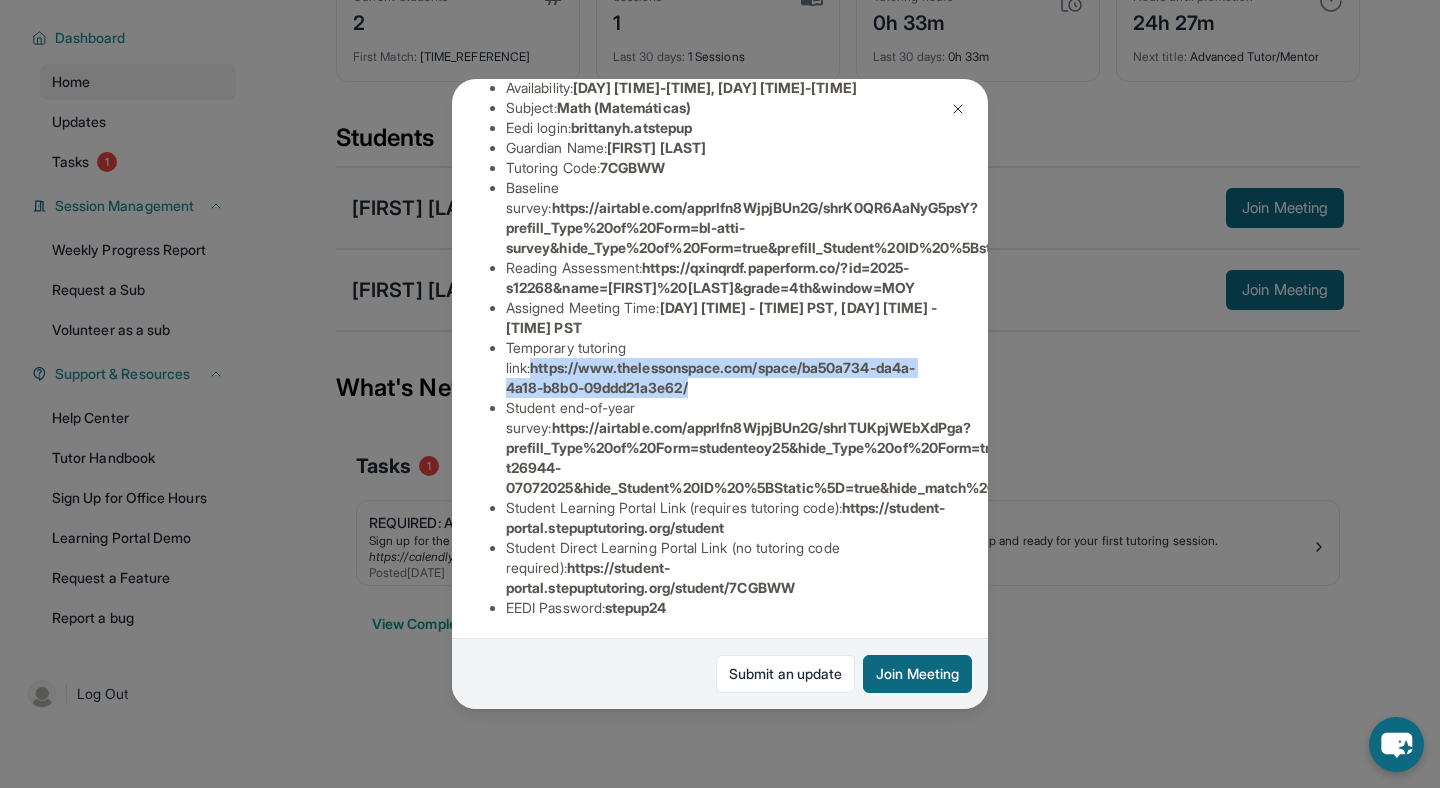 drag, startPoint x: 713, startPoint y: 405, endPoint x: 504, endPoint y: 384, distance: 210.05237 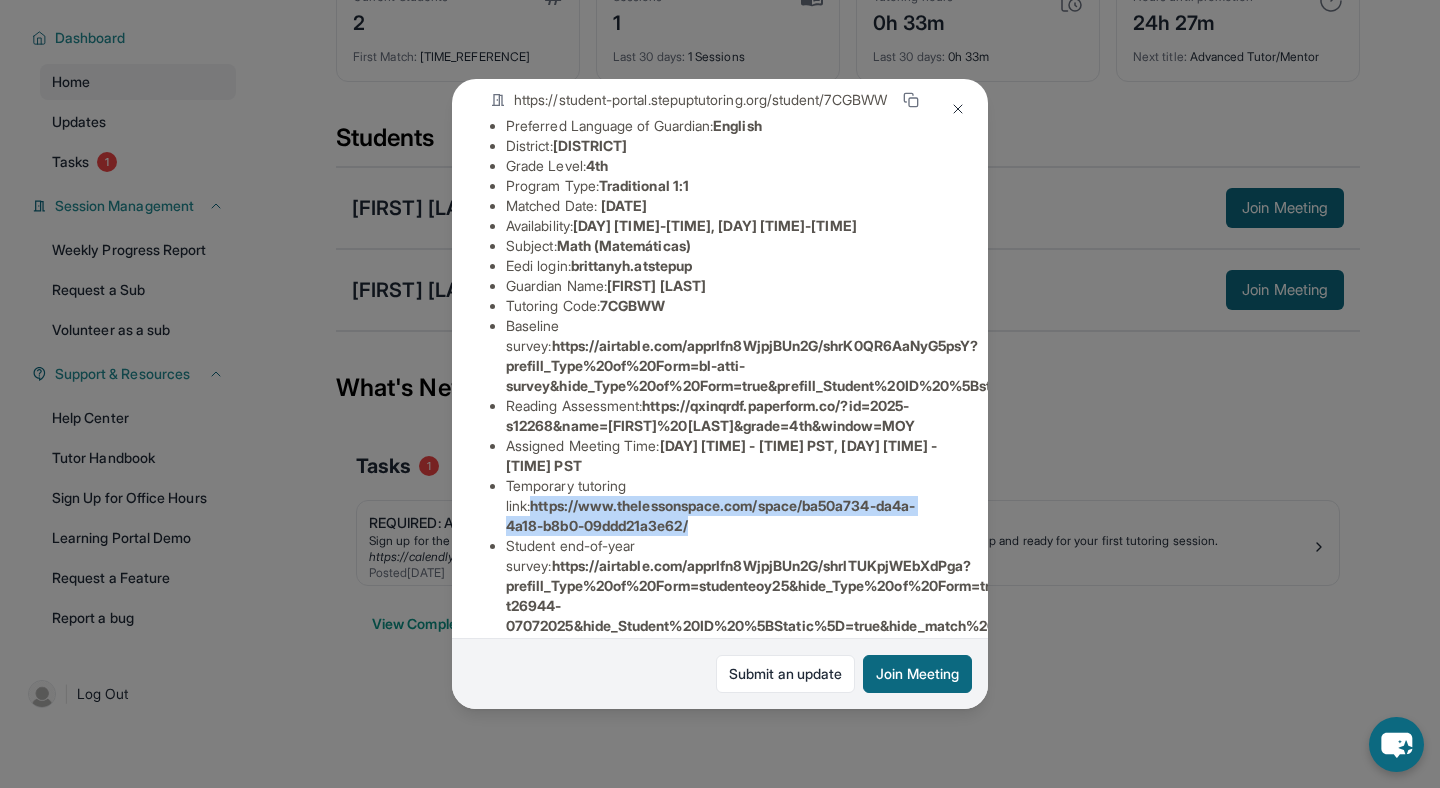 scroll, scrollTop: 117, scrollLeft: 2, axis: both 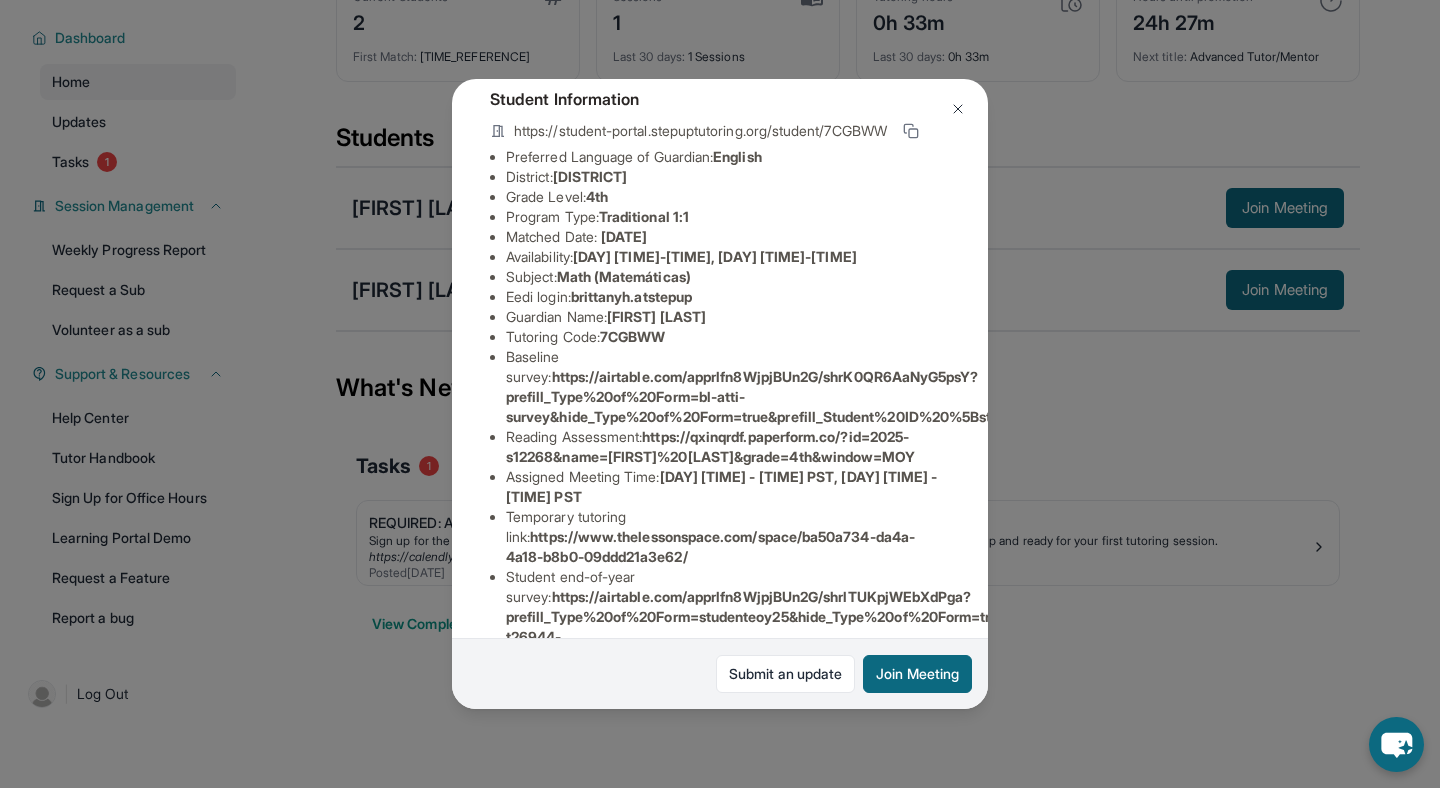 click on "Guardian Name :  [FIRST] [LAST]" at bounding box center [726, 317] 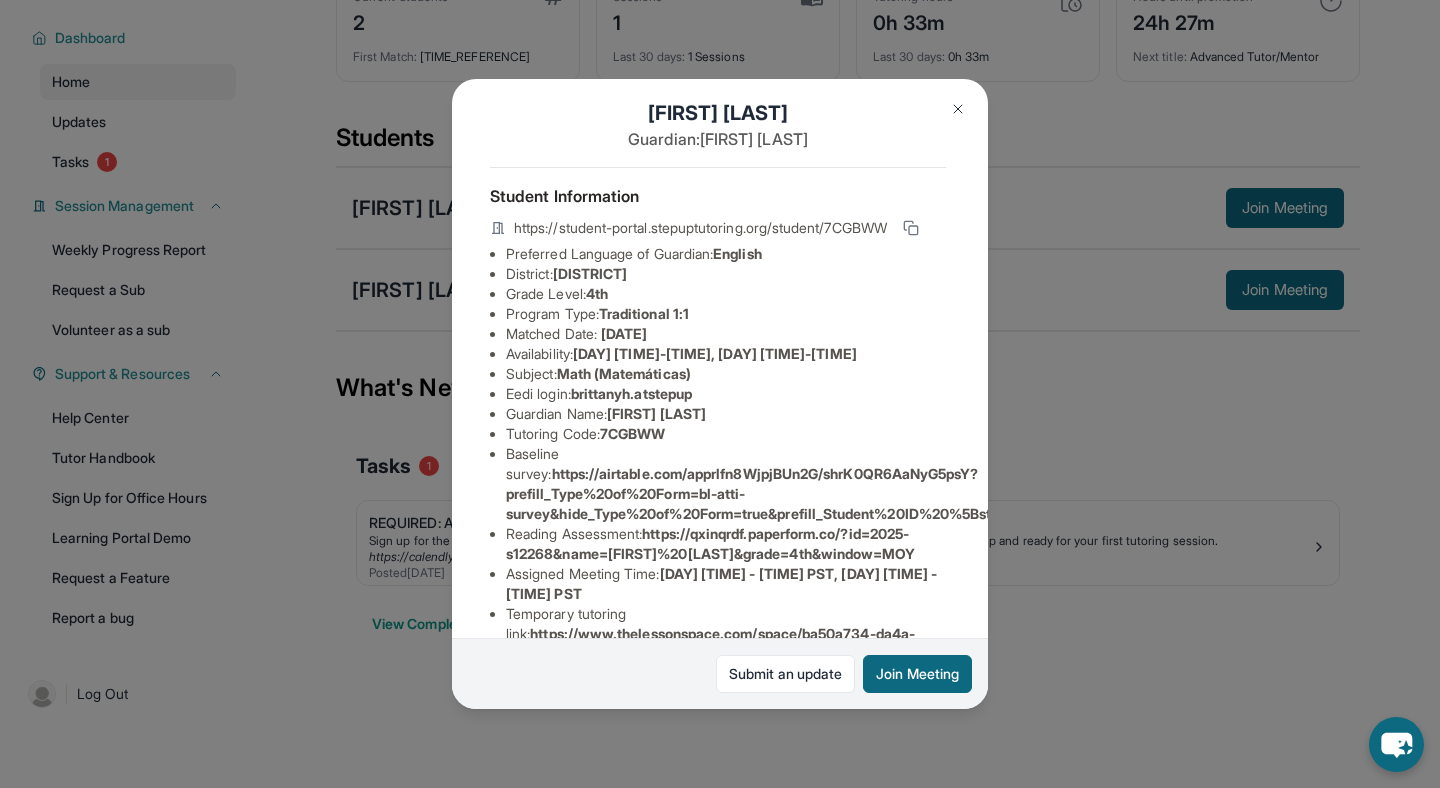 scroll, scrollTop: 0, scrollLeft: 2, axis: horizontal 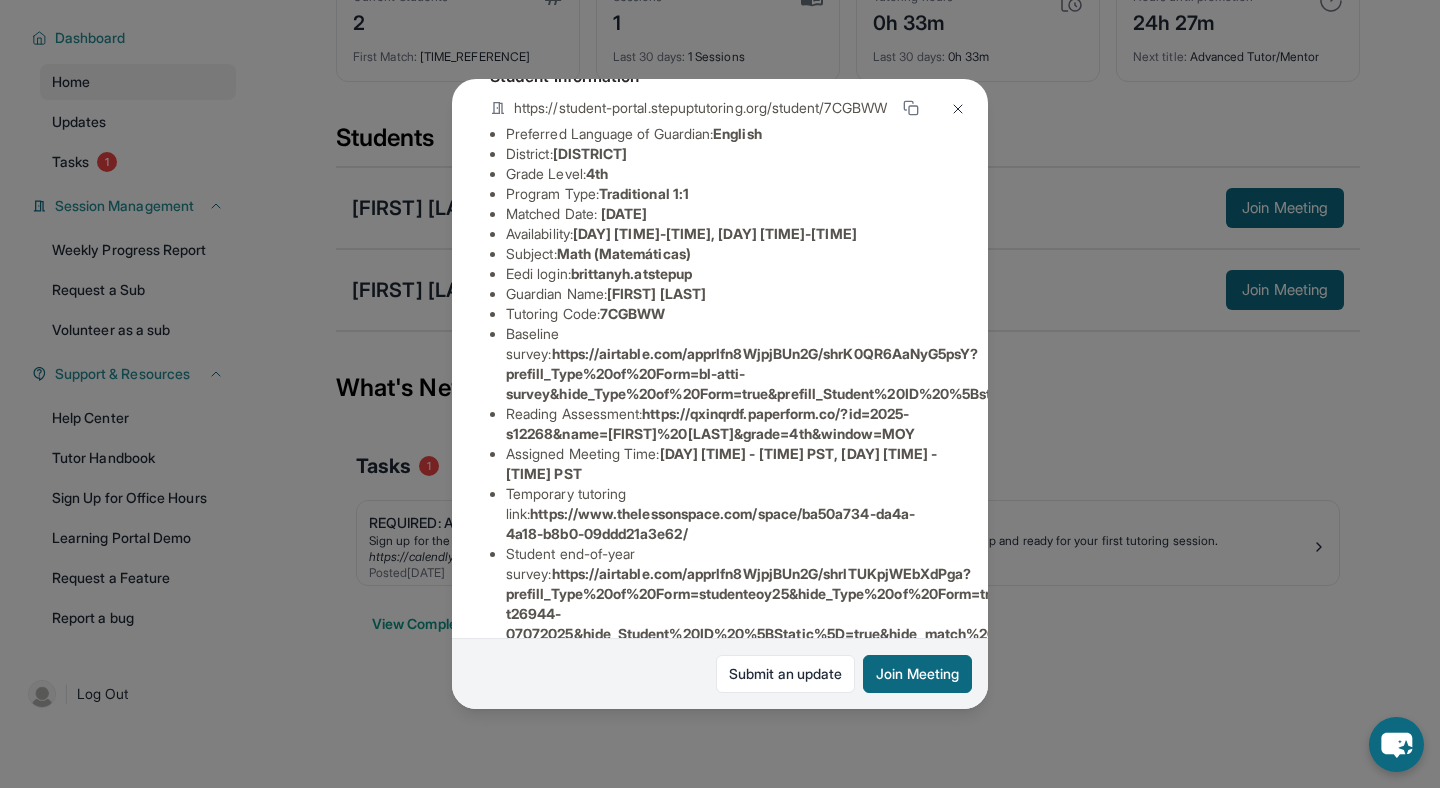 click at bounding box center [958, 109] 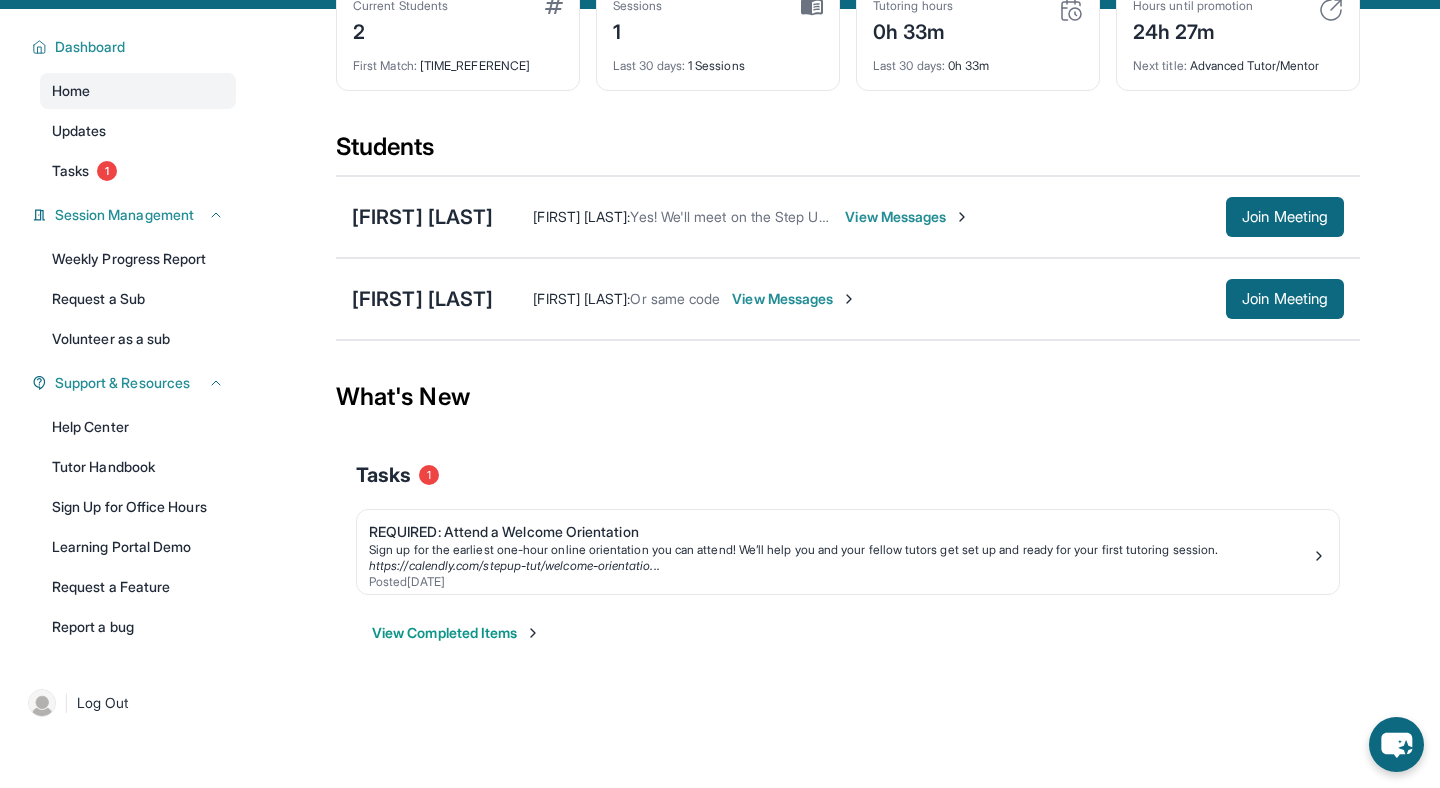 scroll, scrollTop: 128, scrollLeft: 0, axis: vertical 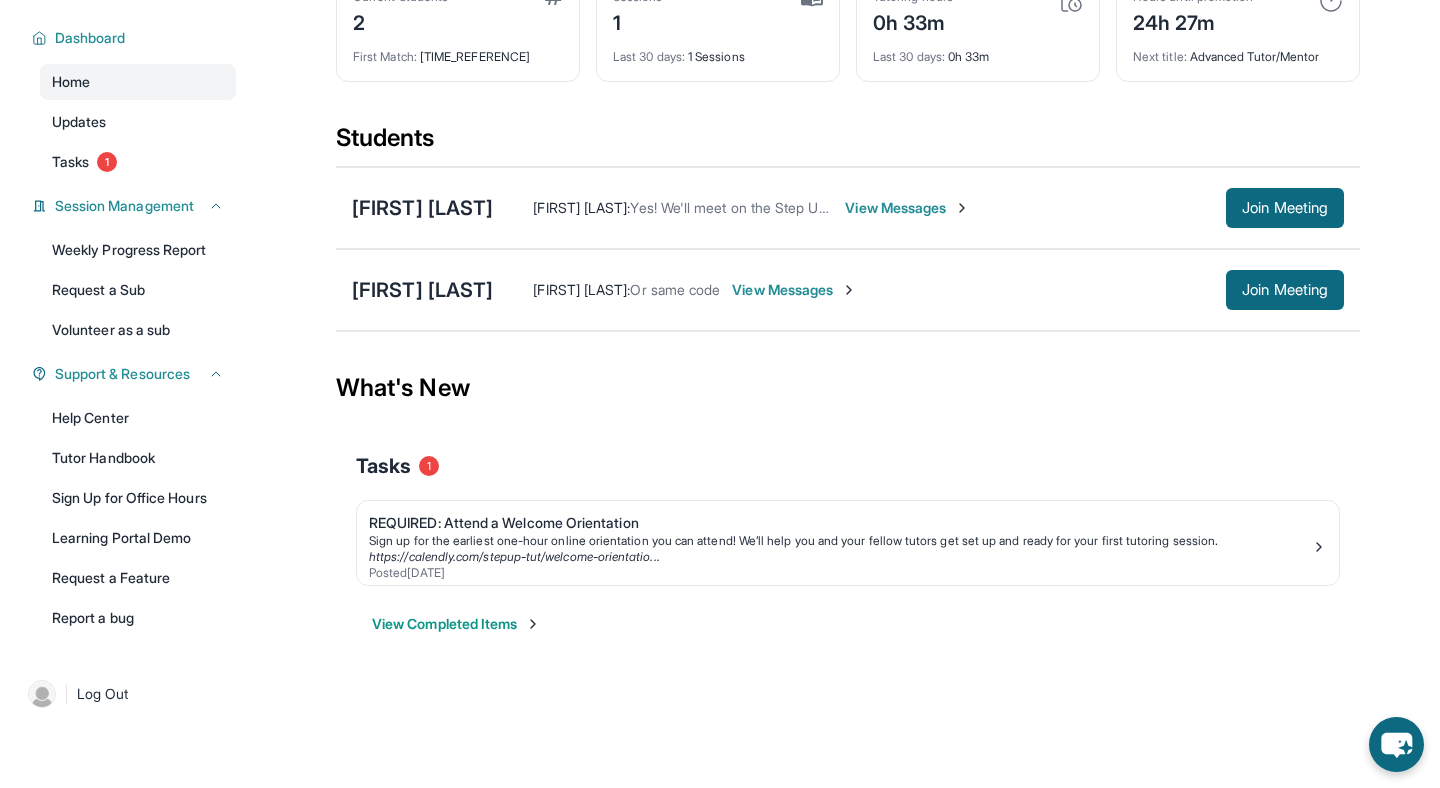 click on "View Messages" at bounding box center [794, 290] 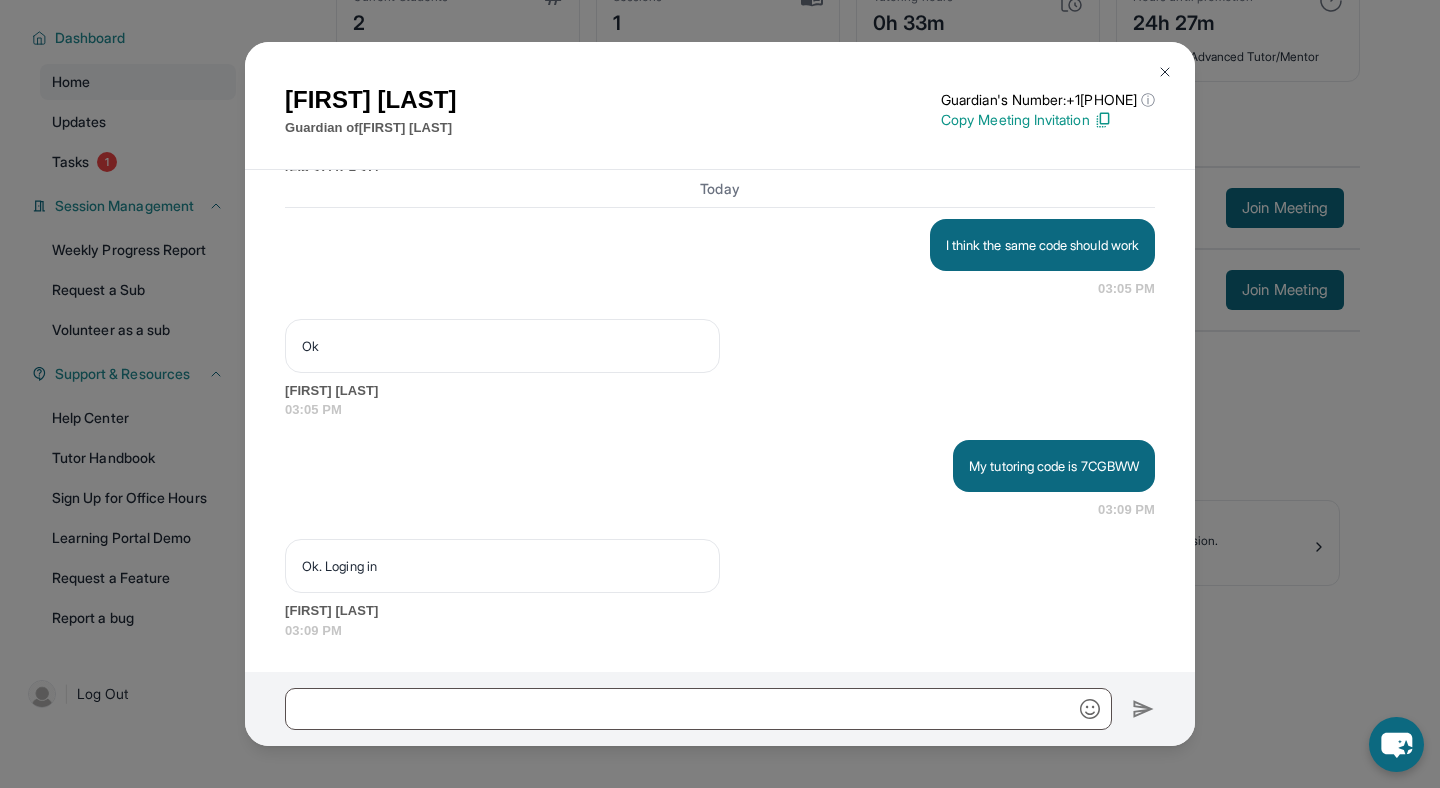scroll, scrollTop: 5636, scrollLeft: 0, axis: vertical 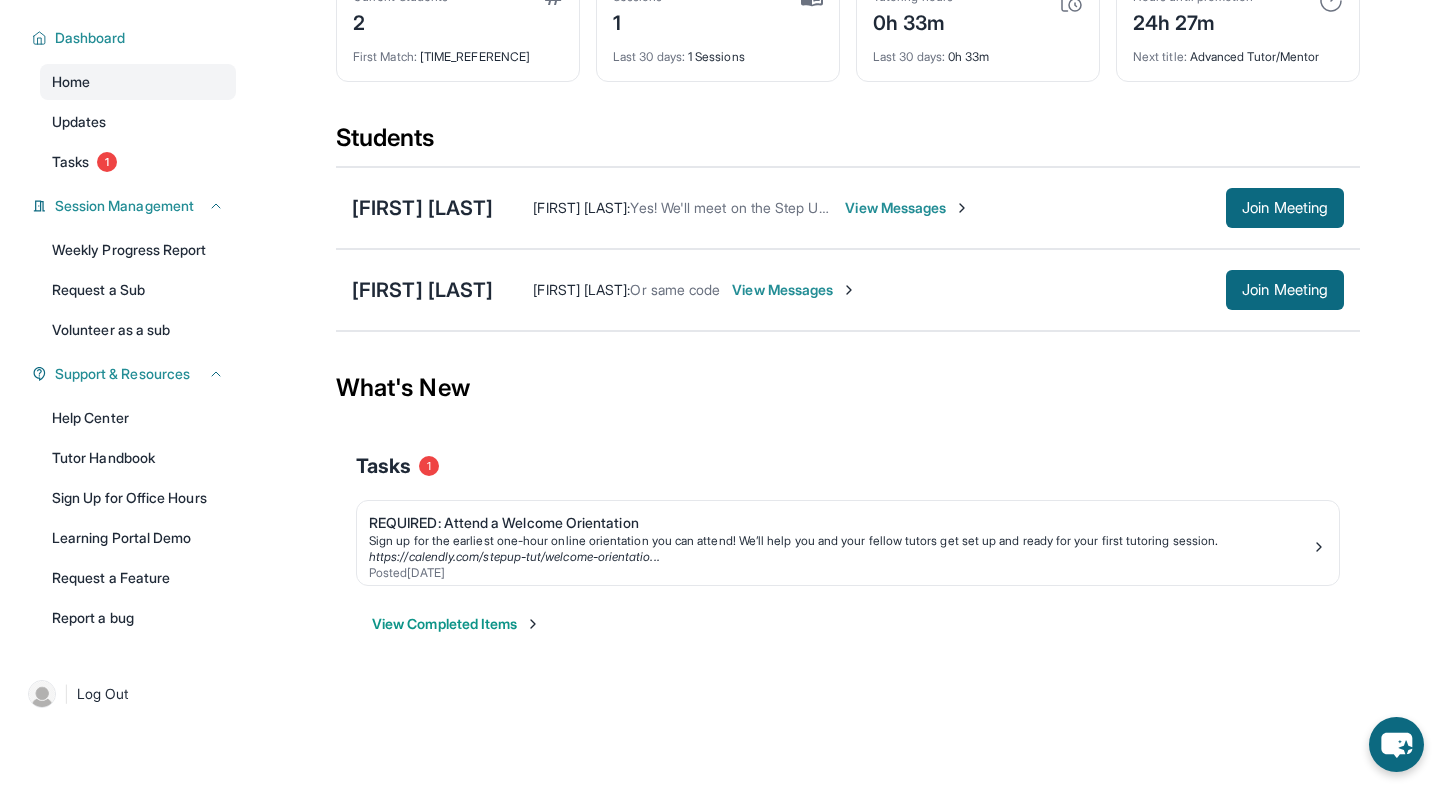 click on "[FIRST] [LAST] [FIRST] [LAST] :  Or same code  View Messages Join Meeting" at bounding box center (848, 290) 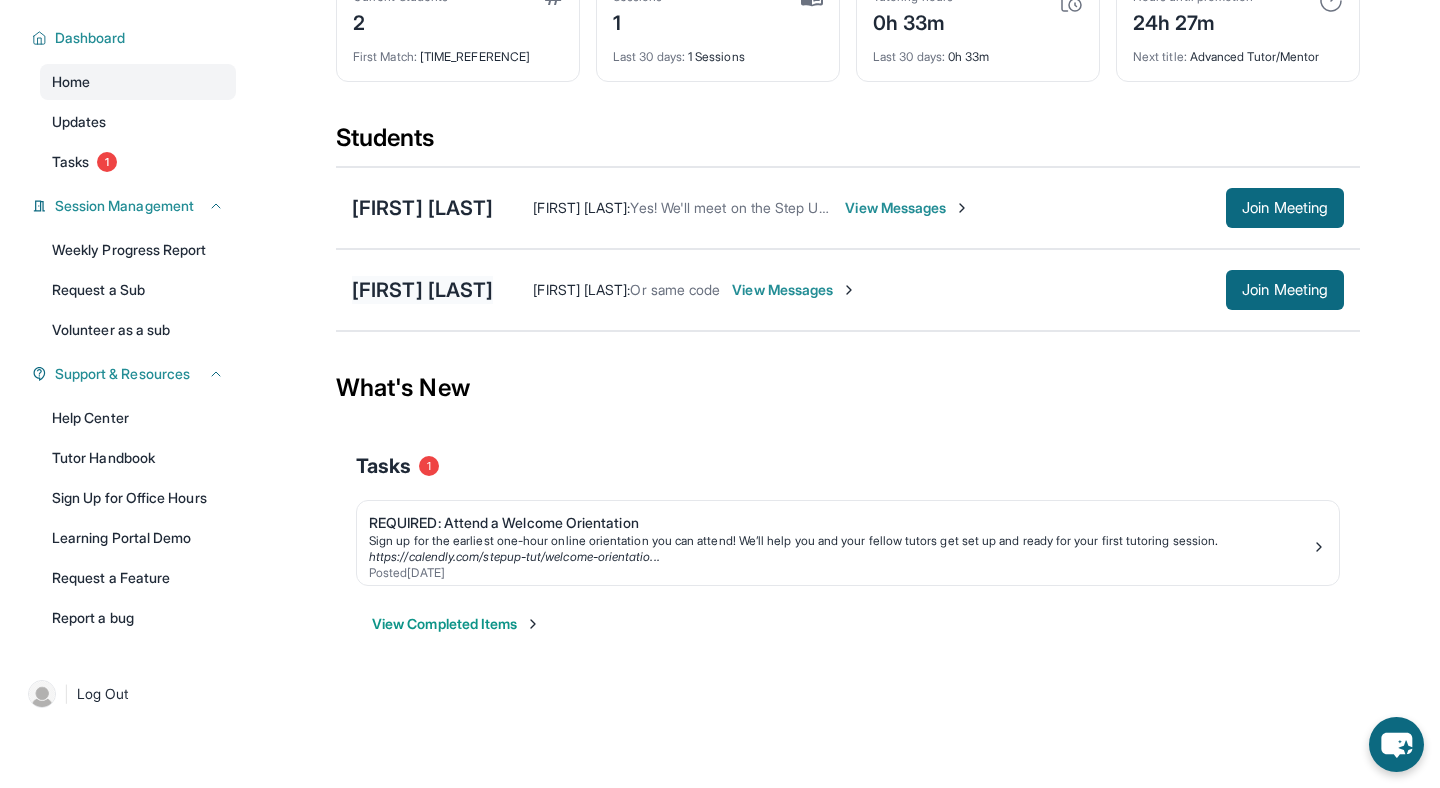 click on "[FIRST] [LAST]" at bounding box center (422, 290) 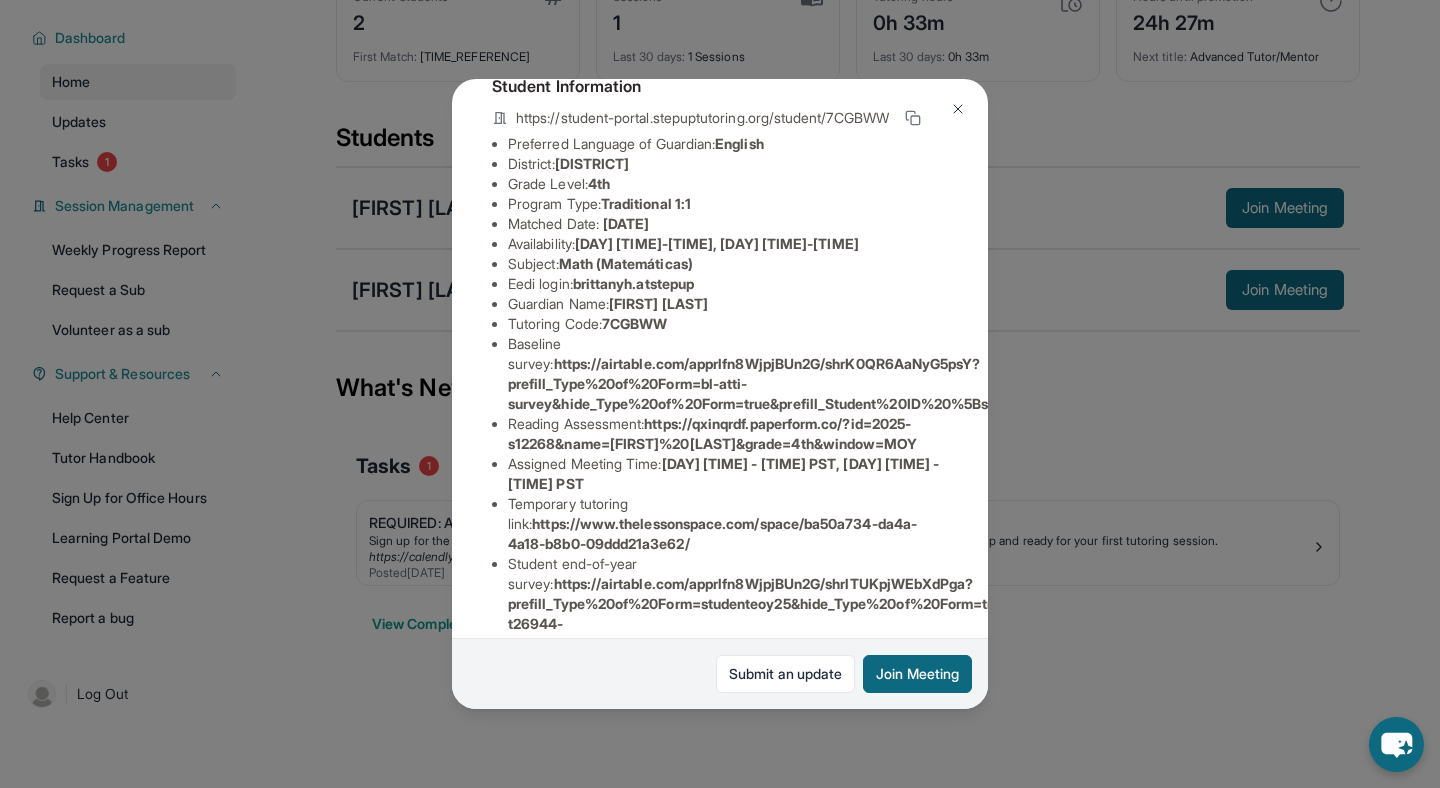 scroll, scrollTop: 135, scrollLeft: 0, axis: vertical 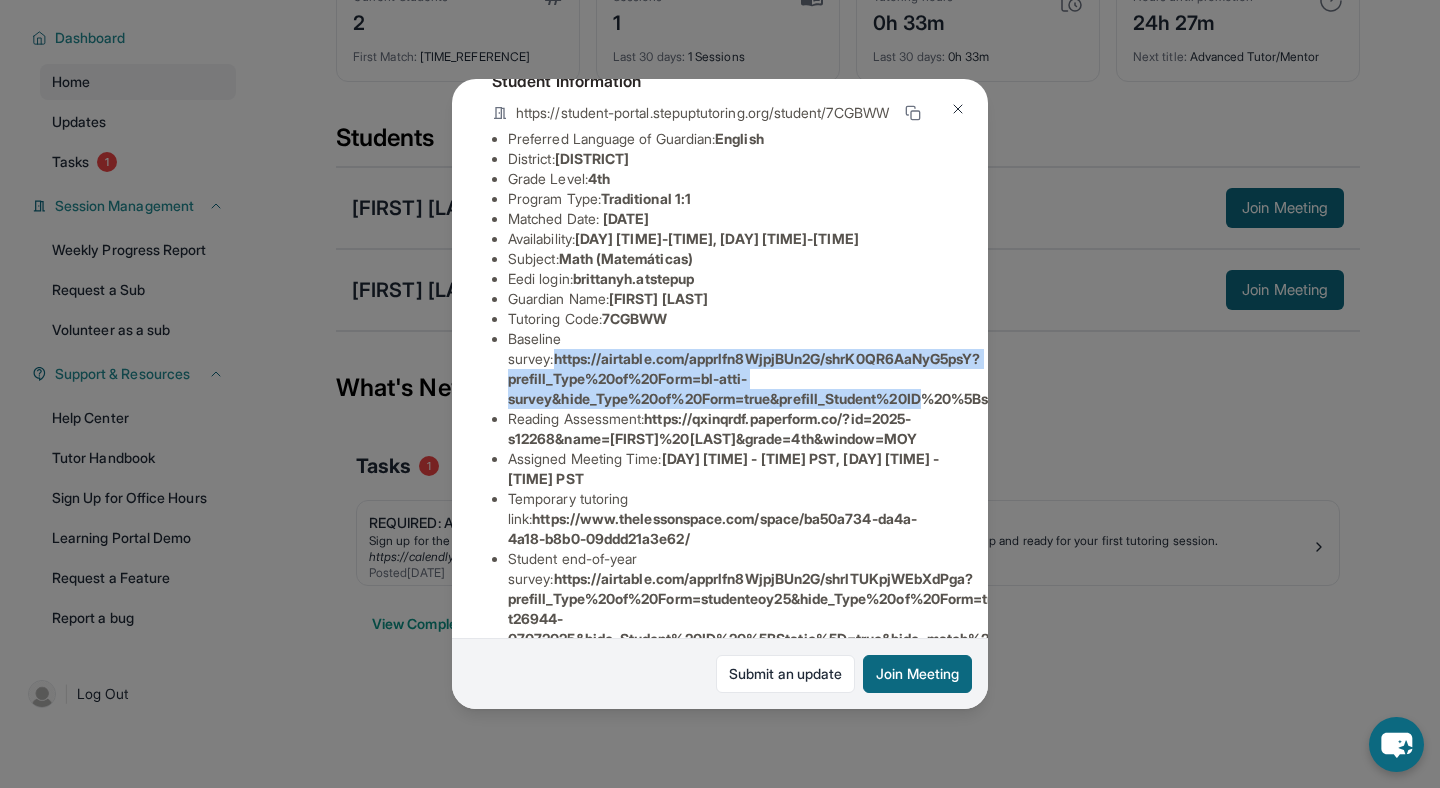 drag, startPoint x: 508, startPoint y: 375, endPoint x: 945, endPoint y: 414, distance: 438.73682 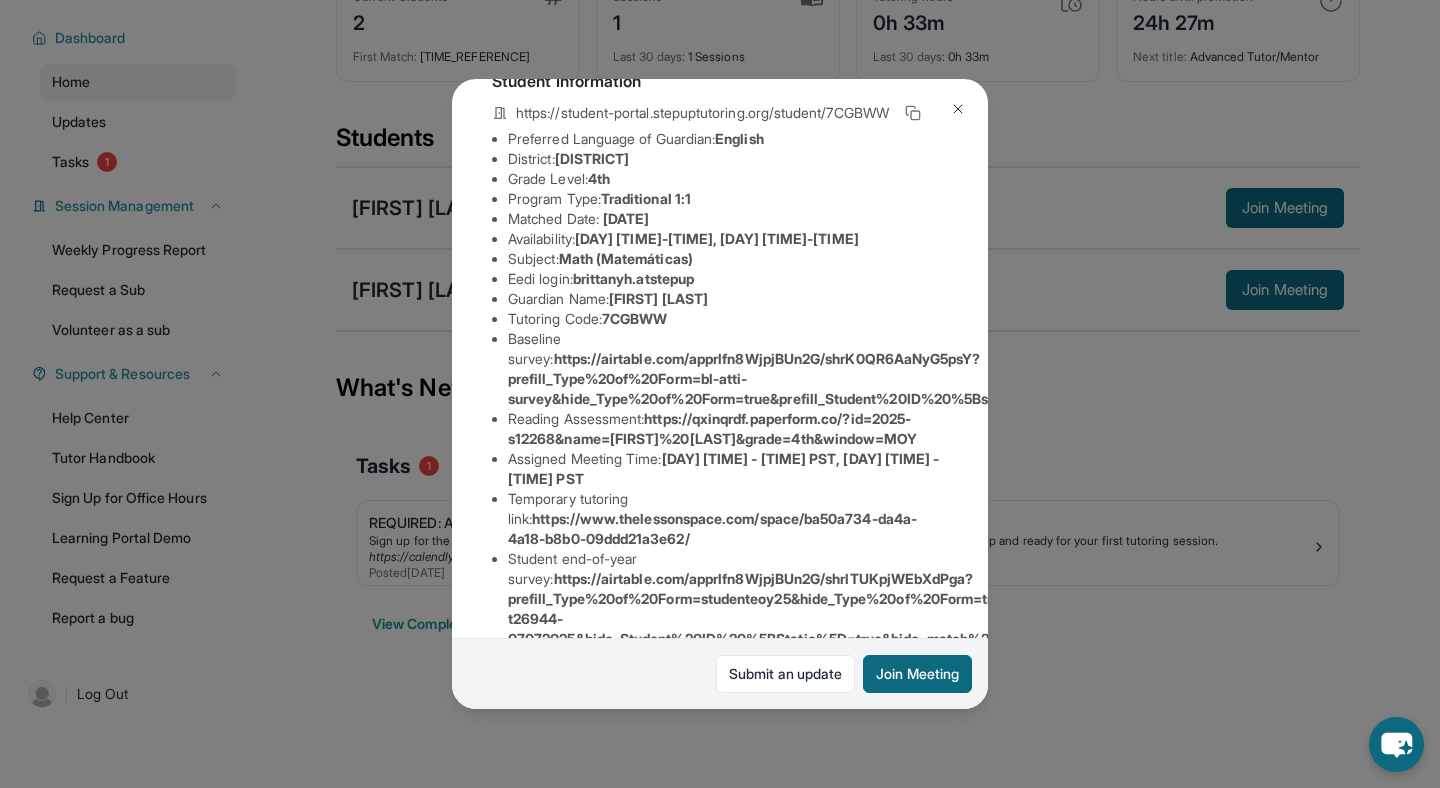 click on "https://qxinqrdf.paperform.co/?id=2025-s12268&name=[FIRST]%20[LAST]&grade=4th&window=MOY" at bounding box center [712, 428] 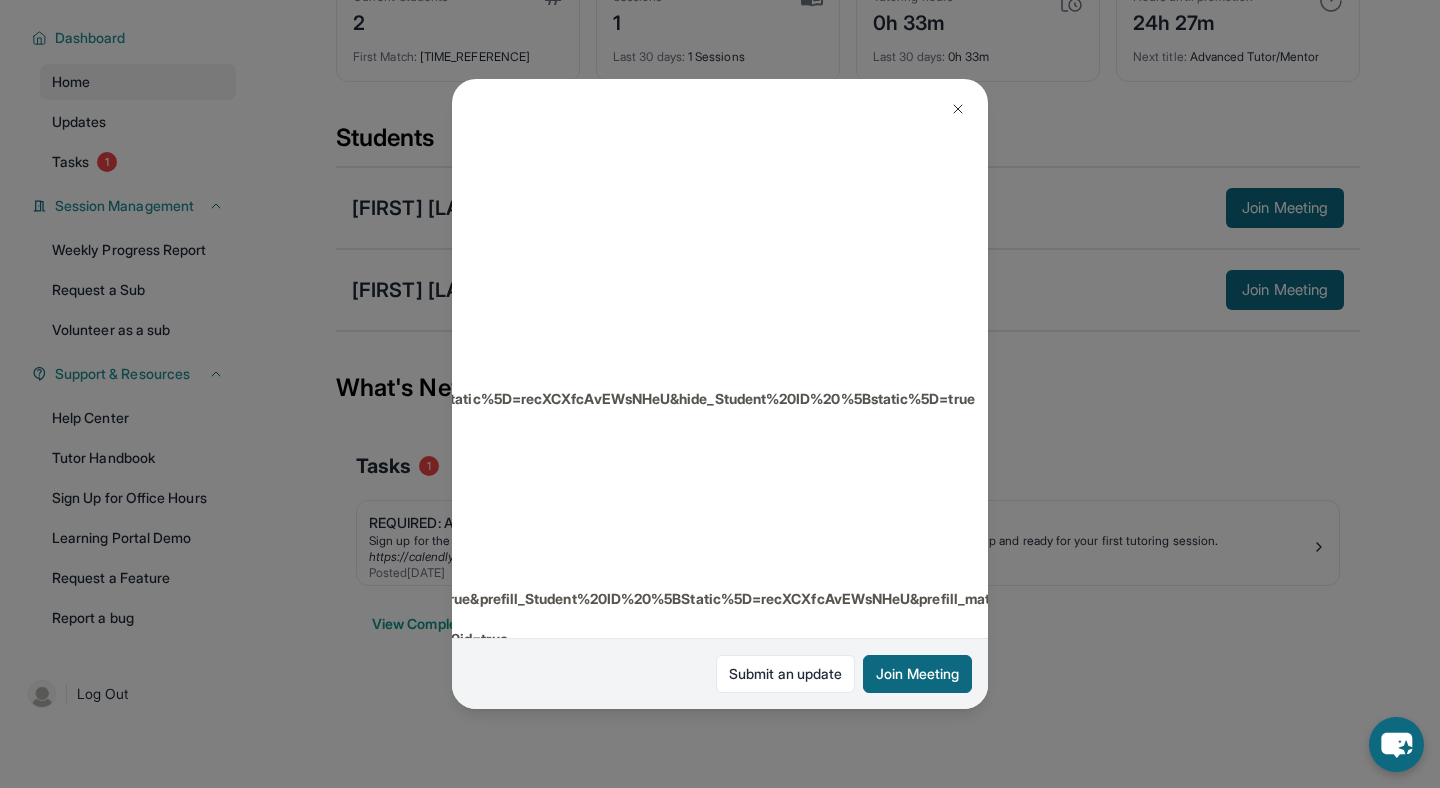 scroll, scrollTop: 135, scrollLeft: 725, axis: both 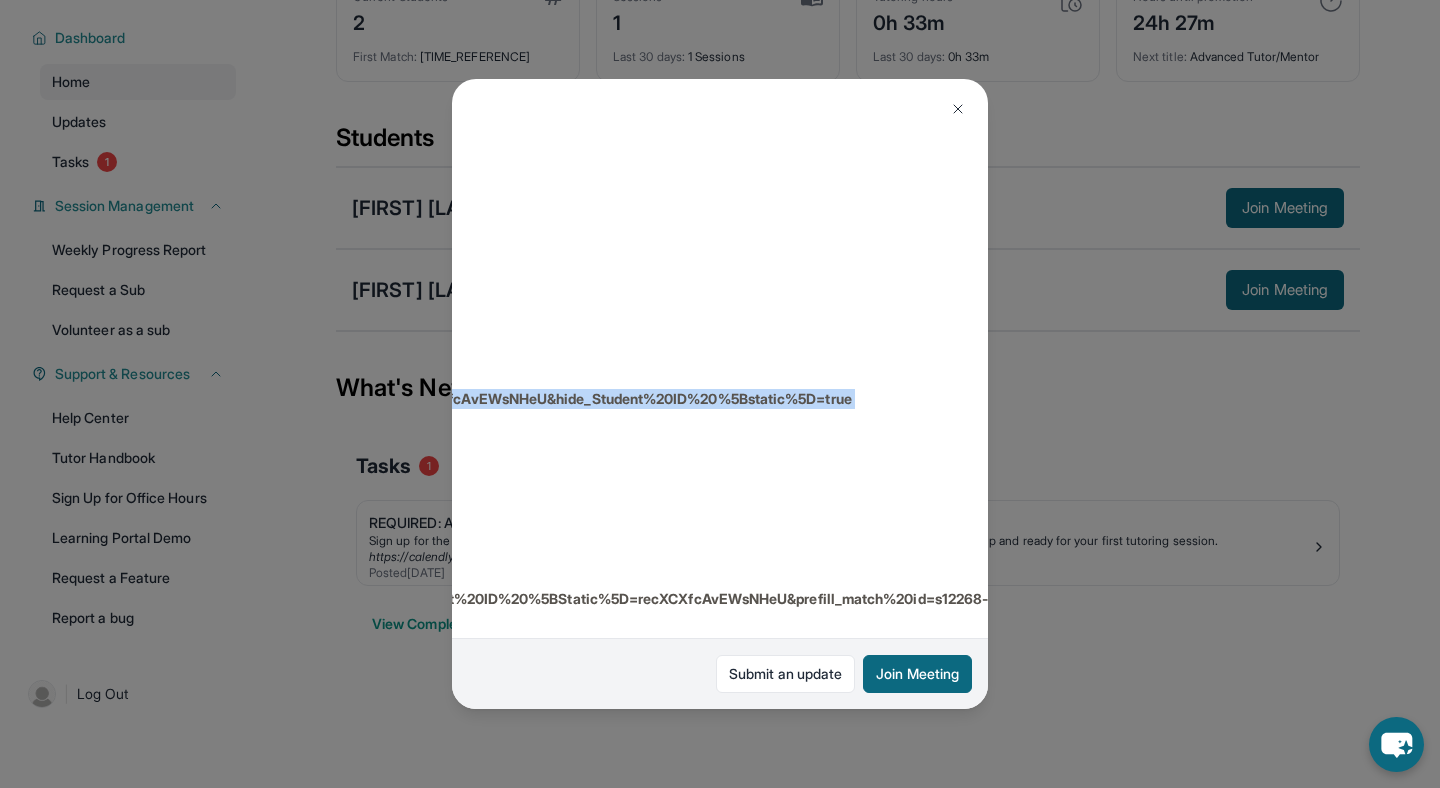drag, startPoint x: 501, startPoint y: 373, endPoint x: 933, endPoint y: 419, distance: 434.44217 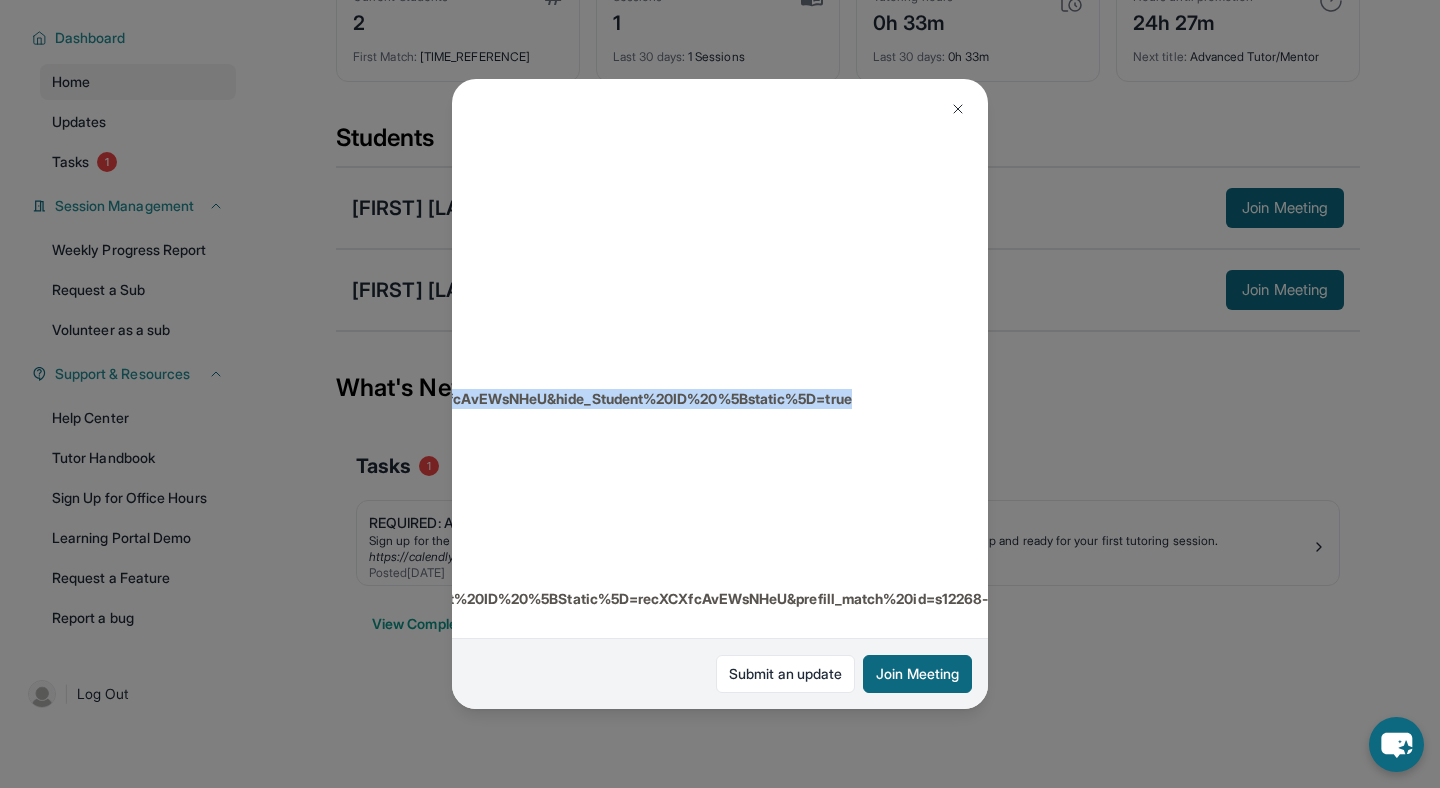 copy on "https://airtable.com/apprlfn8WjpjBUn2G/shrK0QR6AaNyG5psY?prefill_Type%20of%20Form=bl-atti-survey&hide_Type%20of%20Form=true&prefill_Student%20ID%20%5Bstatic%5D=recXCXfcAvEWsNHeU&hide_Student%20ID%20%5Bstatic%5D=true" 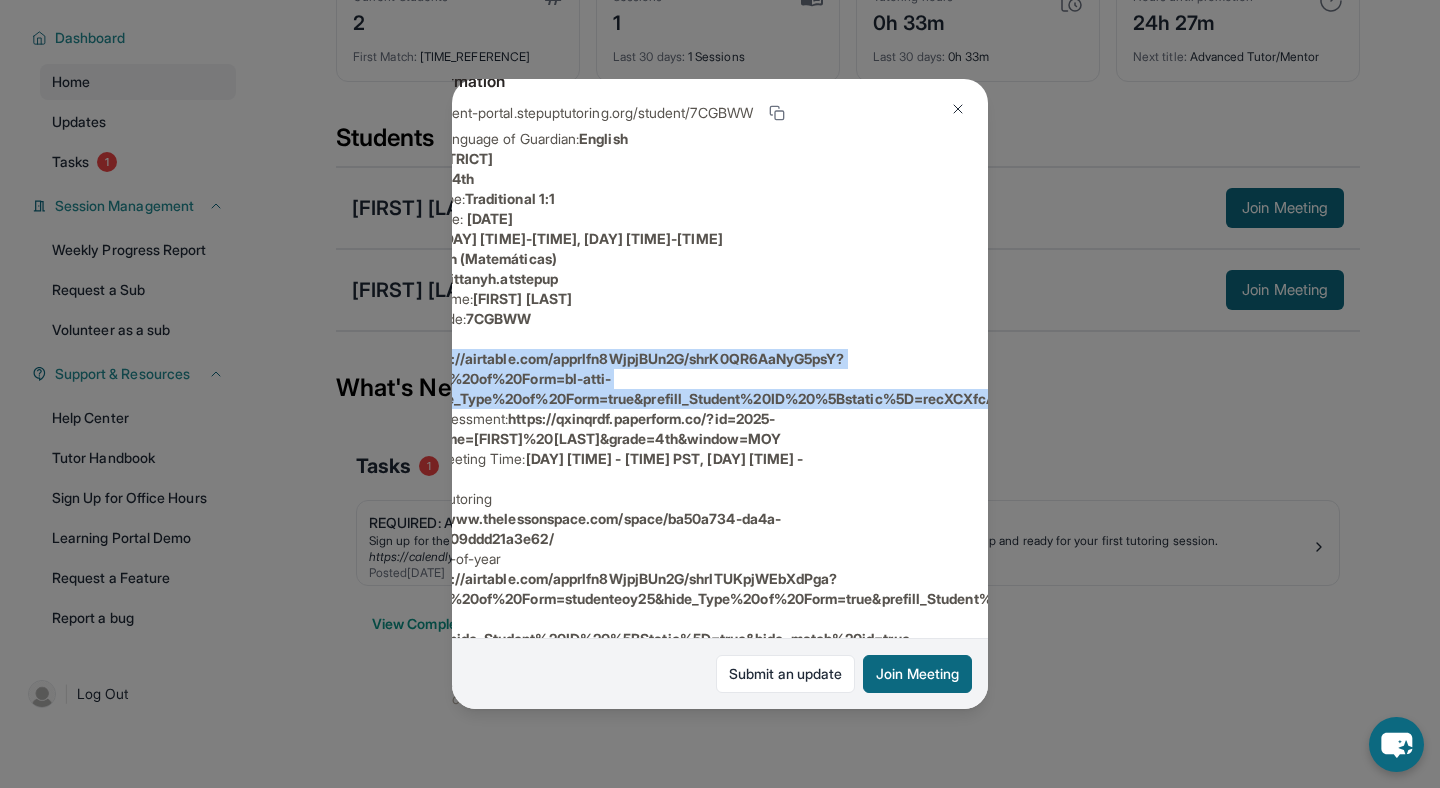 scroll, scrollTop: 135, scrollLeft: 0, axis: vertical 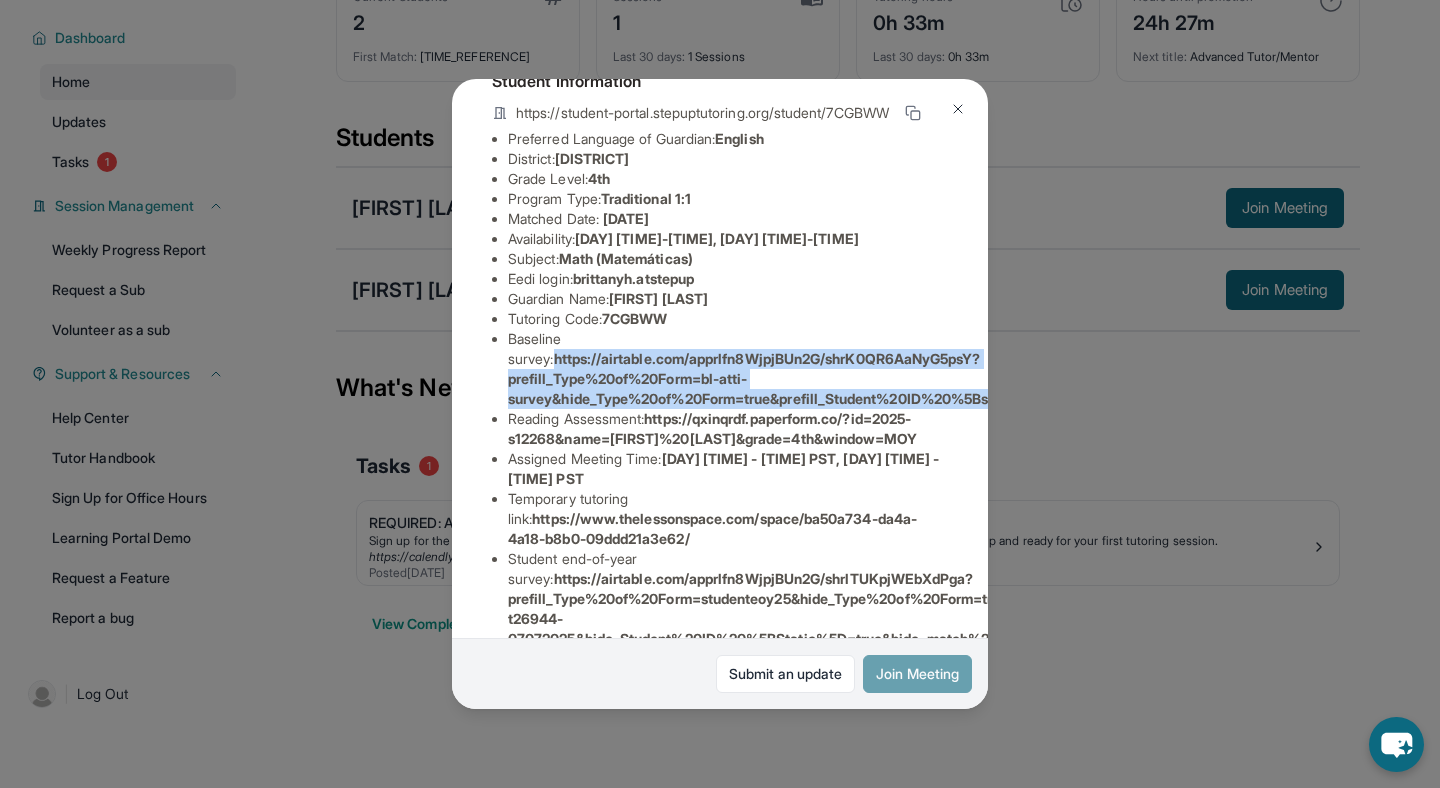 click on "Join Meeting" at bounding box center [917, 674] 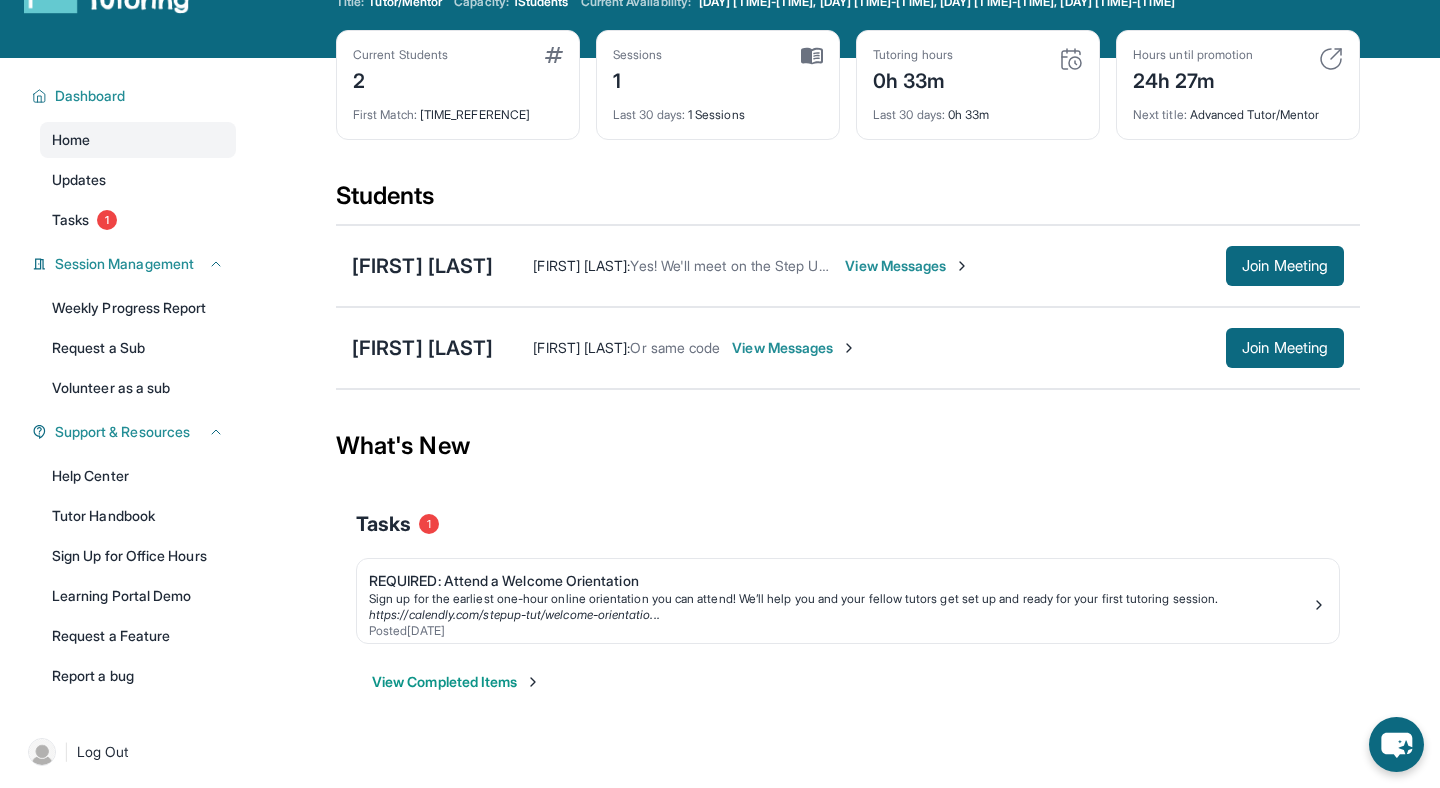 scroll, scrollTop: 0, scrollLeft: 0, axis: both 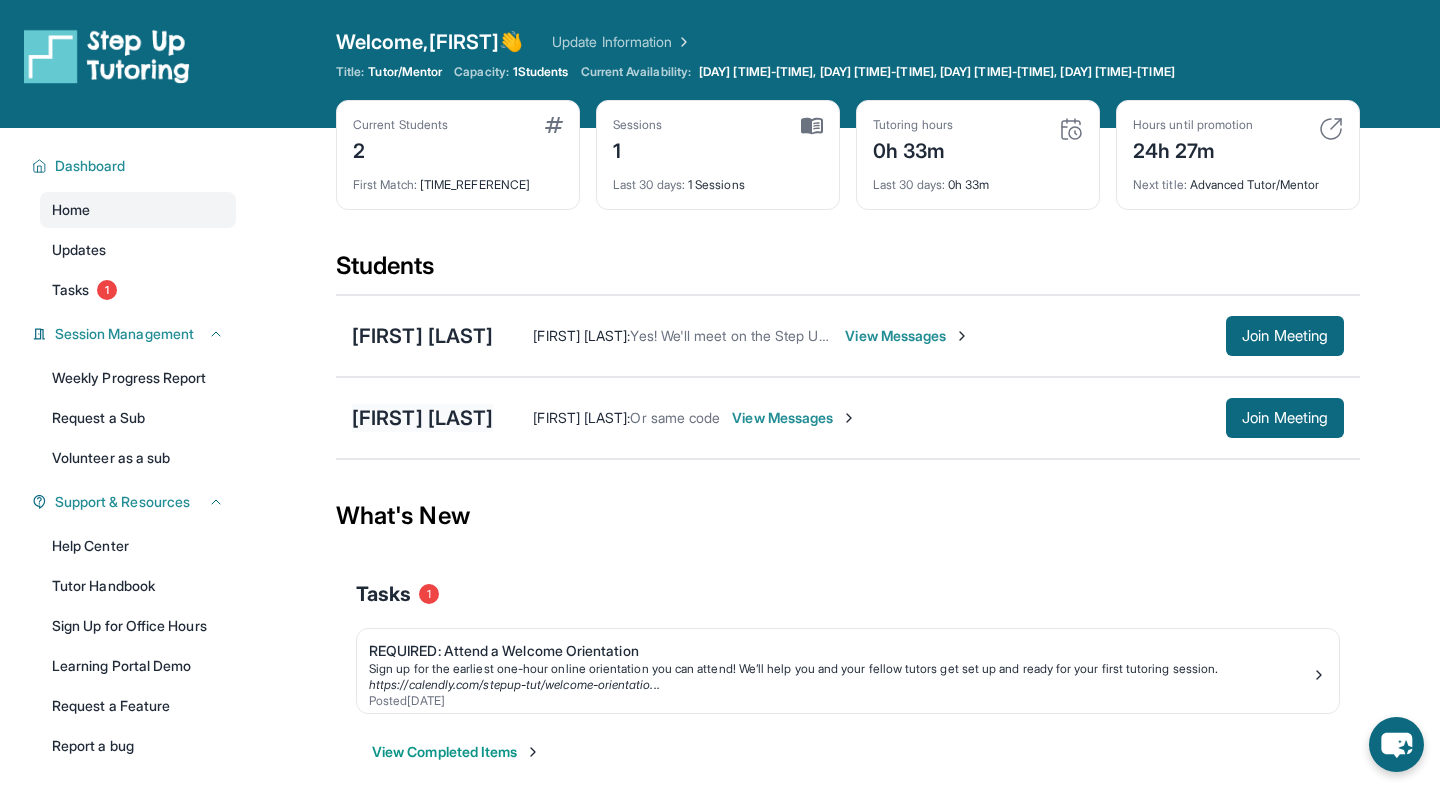 click on "[FIRST] [LAST]" at bounding box center [422, 418] 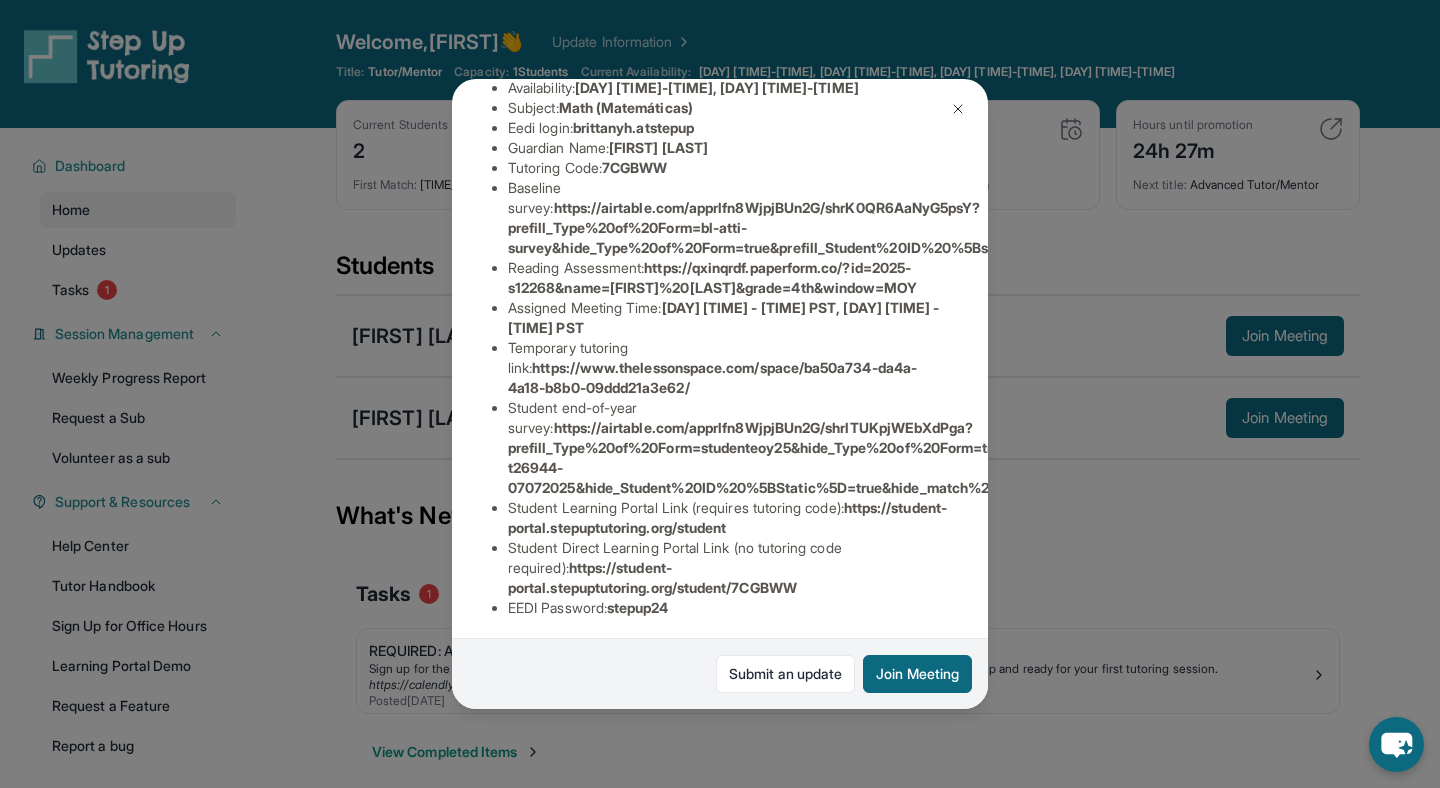 scroll, scrollTop: 286, scrollLeft: 0, axis: vertical 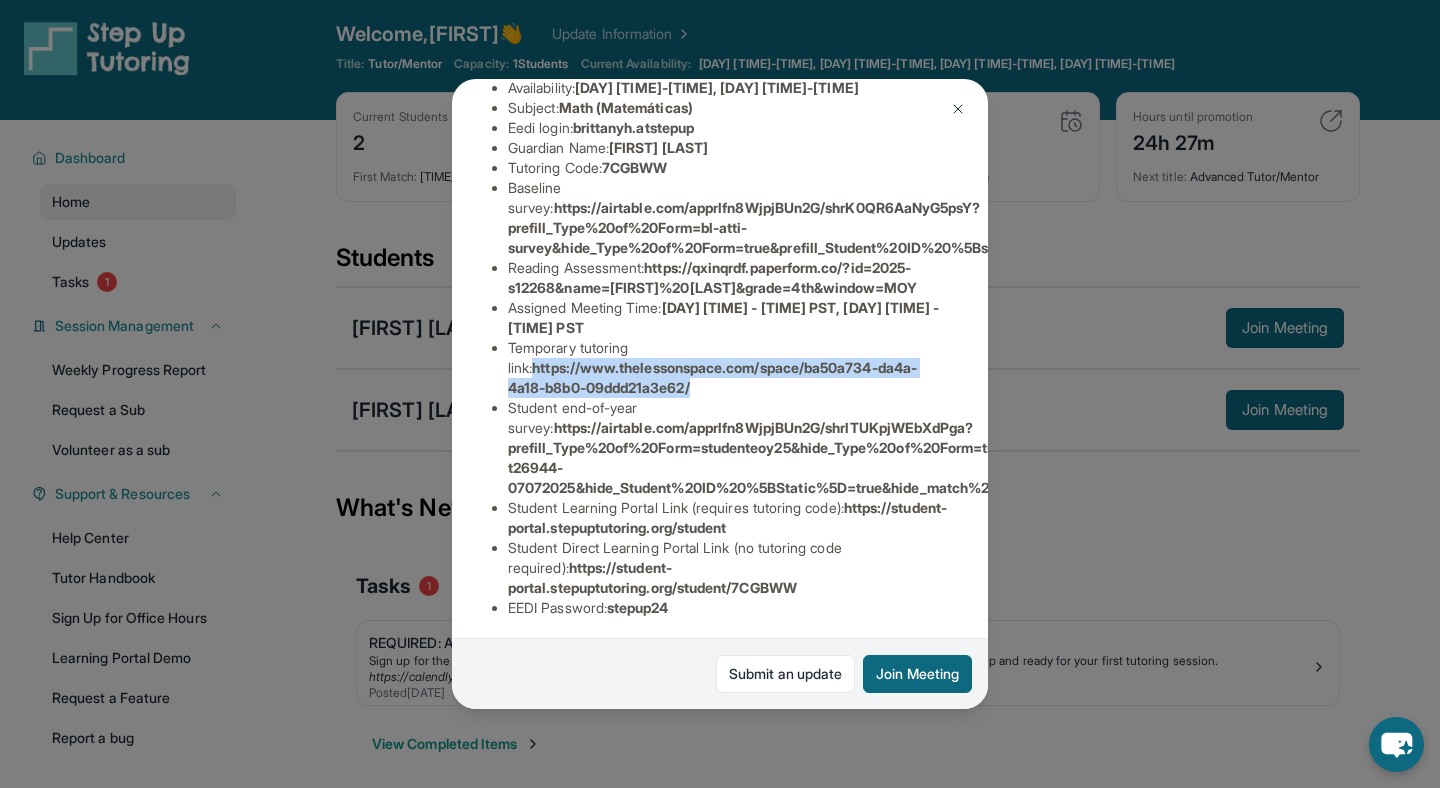 drag, startPoint x: 707, startPoint y: 400, endPoint x: 501, endPoint y: 376, distance: 207.39334 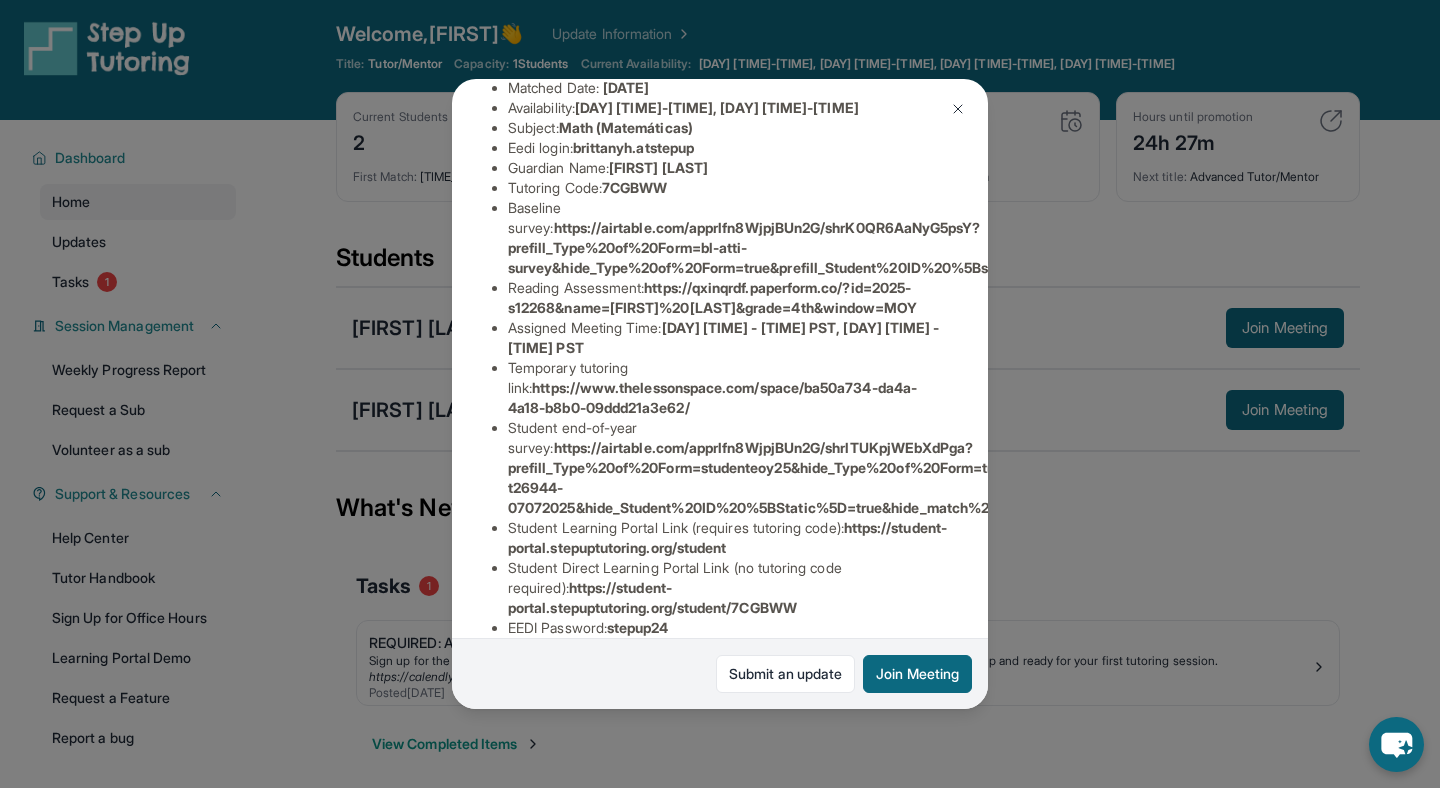 scroll, scrollTop: 286, scrollLeft: 0, axis: vertical 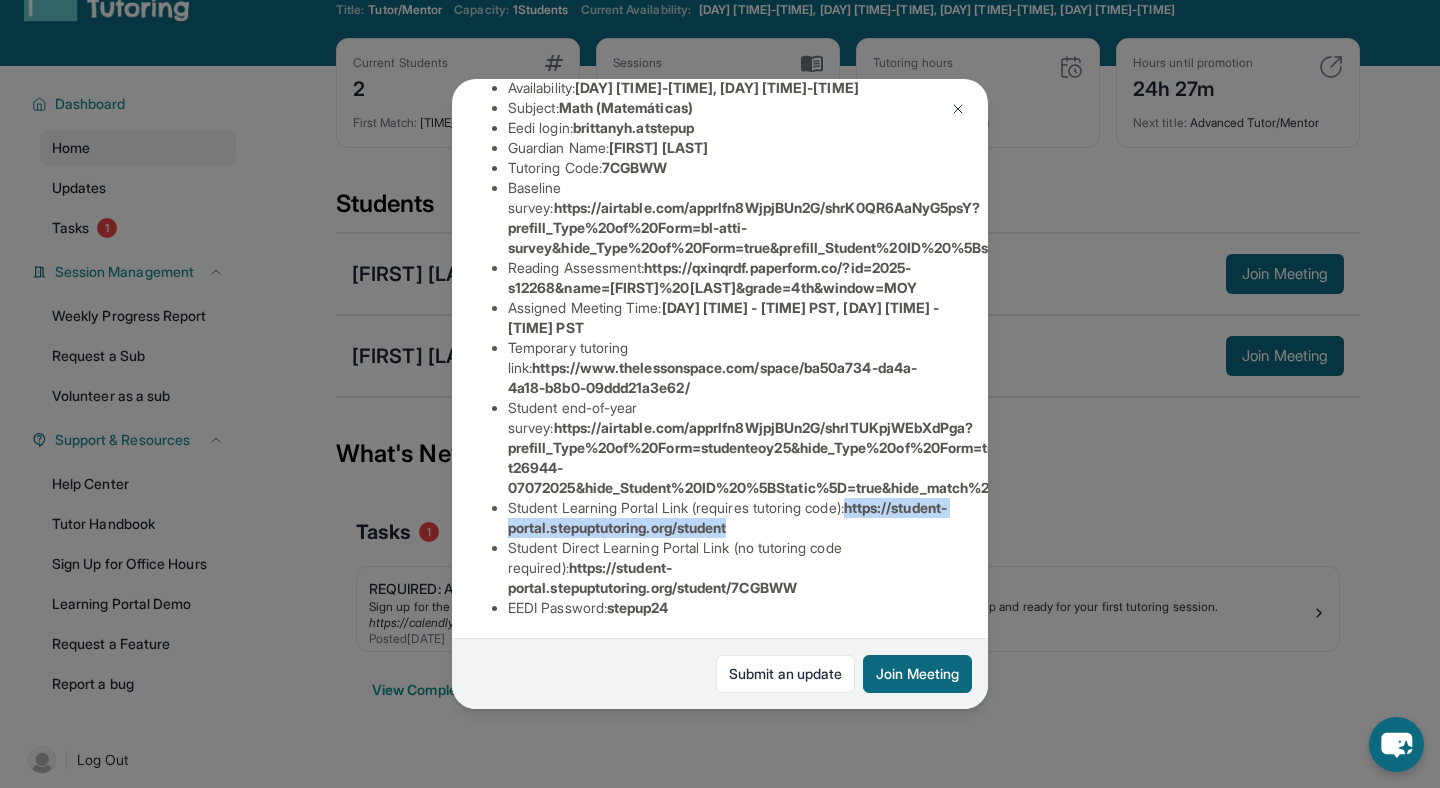 drag, startPoint x: 512, startPoint y: 546, endPoint x: 853, endPoint y: 521, distance: 341.9152 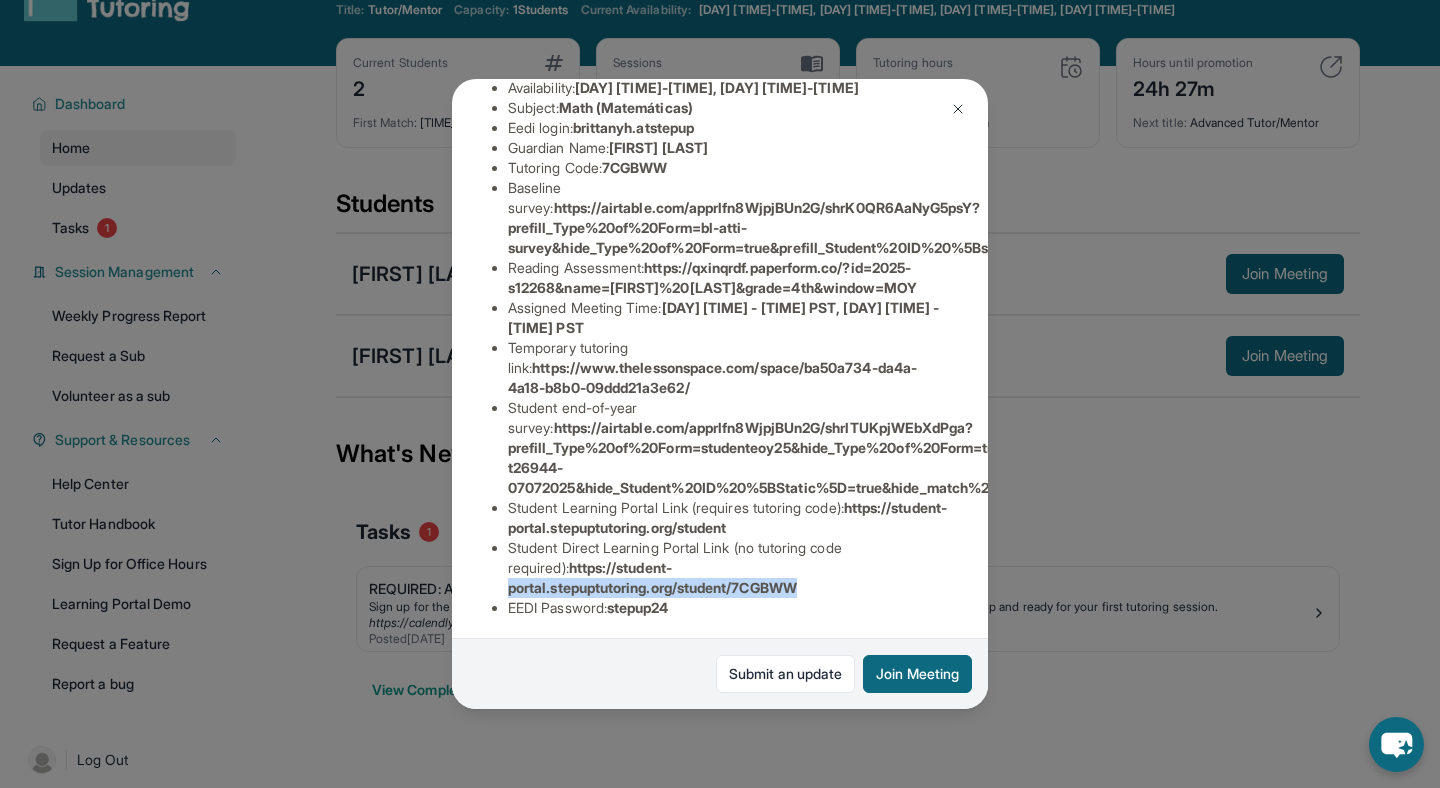 drag, startPoint x: 940, startPoint y: 585, endPoint x: 622, endPoint y: 590, distance: 318.0393 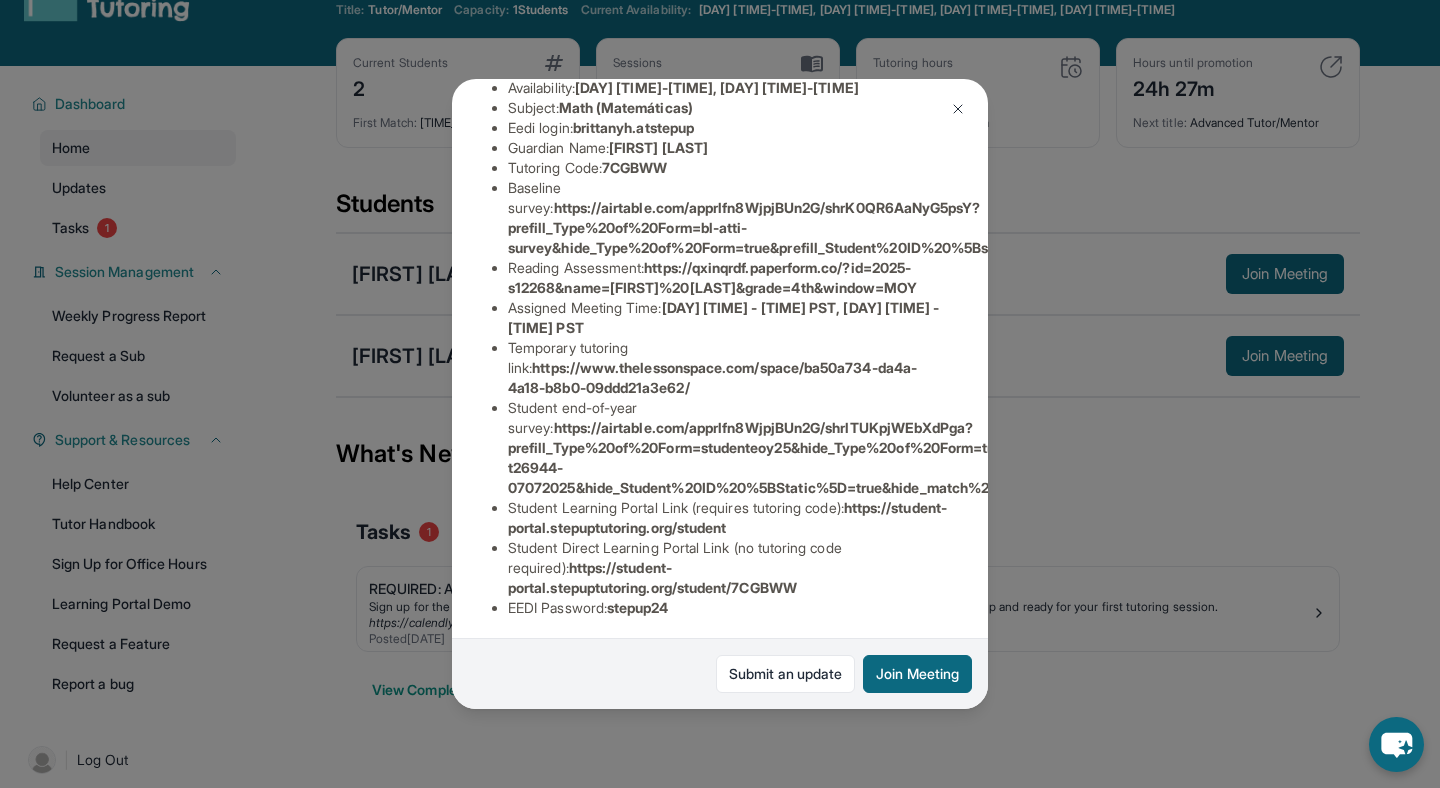 click on "Preferred Language of Guardian:  English District:  [DISTRICT] Grade Level:  4th Program Type:  Traditional 1:1 Matched Date:   [DATE] Availability:  [DAY] [TIME]-[TIME], [DAY] [TIME]-[TIME] Subject :  Math (Matemáticas) Eedi login :  [USERNAME] Guardian Name :  [FIRST] [LAST] Tutoring Code :  7CGBWW Baseline survey :  https://airtable.com/apprlfn8WjpjBUn2G/shrK0QR6AaNyG5psY?prefill_Type%20of%20Form=bl-atti-survey&hide_Type%20of%20Form=true&prefill_Student%20ID%20%5Bstatic%5D=recXCXfcAvEWsNHeU&hide_Student%20ID%20%5Bstatic%5D=true Reading Assessment :  https://qxinqrdf.paperform.co/?id=2025-s12268&name=[FIRST]%20[LAST]&grade=4th&window=MOY Assigned Meeting Time :  [DAY] [TIME] - [TIME] PST, [DAY] [TIME] - [TIME] PST Temporary tutoring link :  https://www.thelessonspace.com/space/ba50a734-da4a-4a18-b8b0-09ddd21a3e62/ Student end-of-year survey  :  Student Learning Portal Link (requires tutoring code) :  https://student-portal.stepuptutoring.org/student :  EEDI Password :" at bounding box center [720, 298] 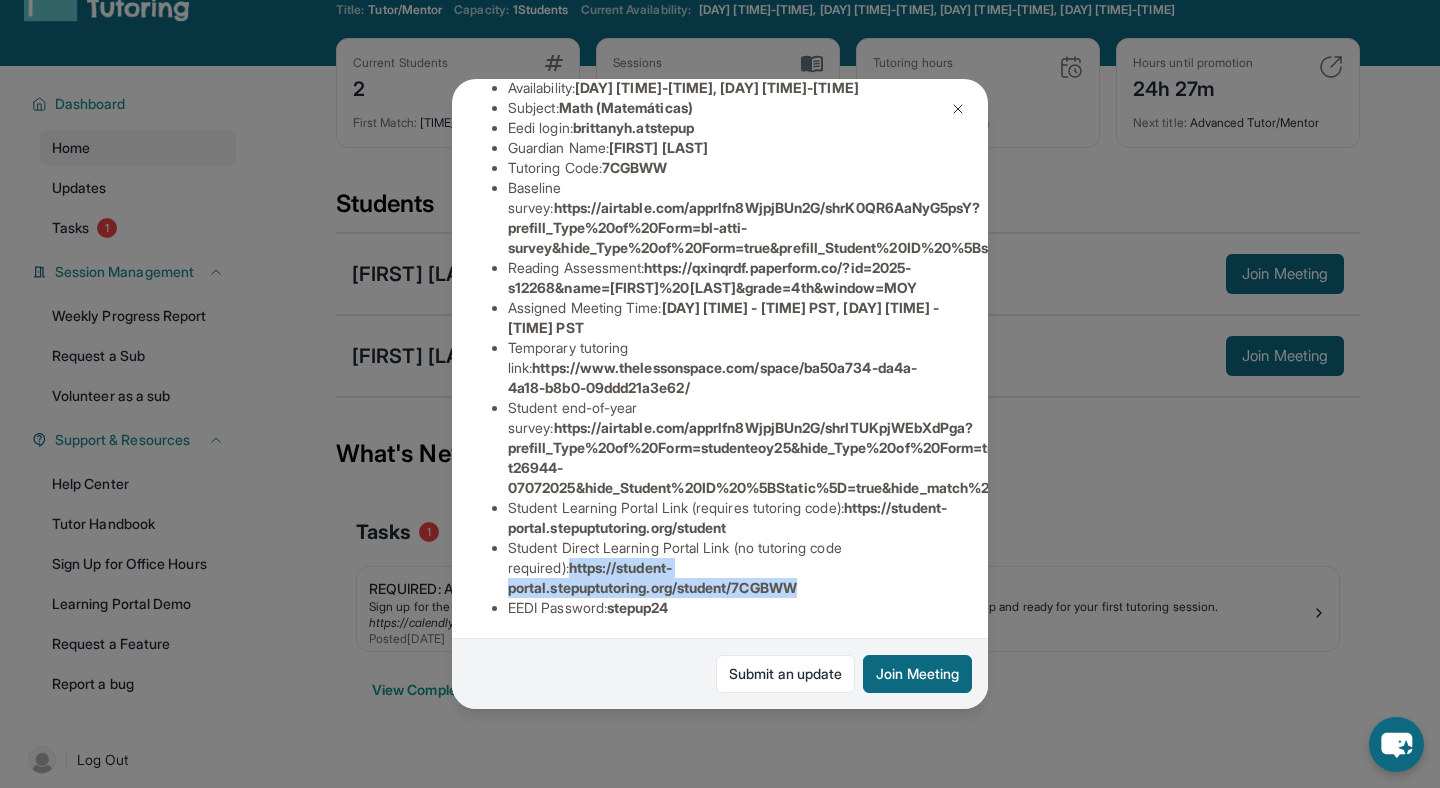 drag, startPoint x: 502, startPoint y: 586, endPoint x: 934, endPoint y: 580, distance: 432.04166 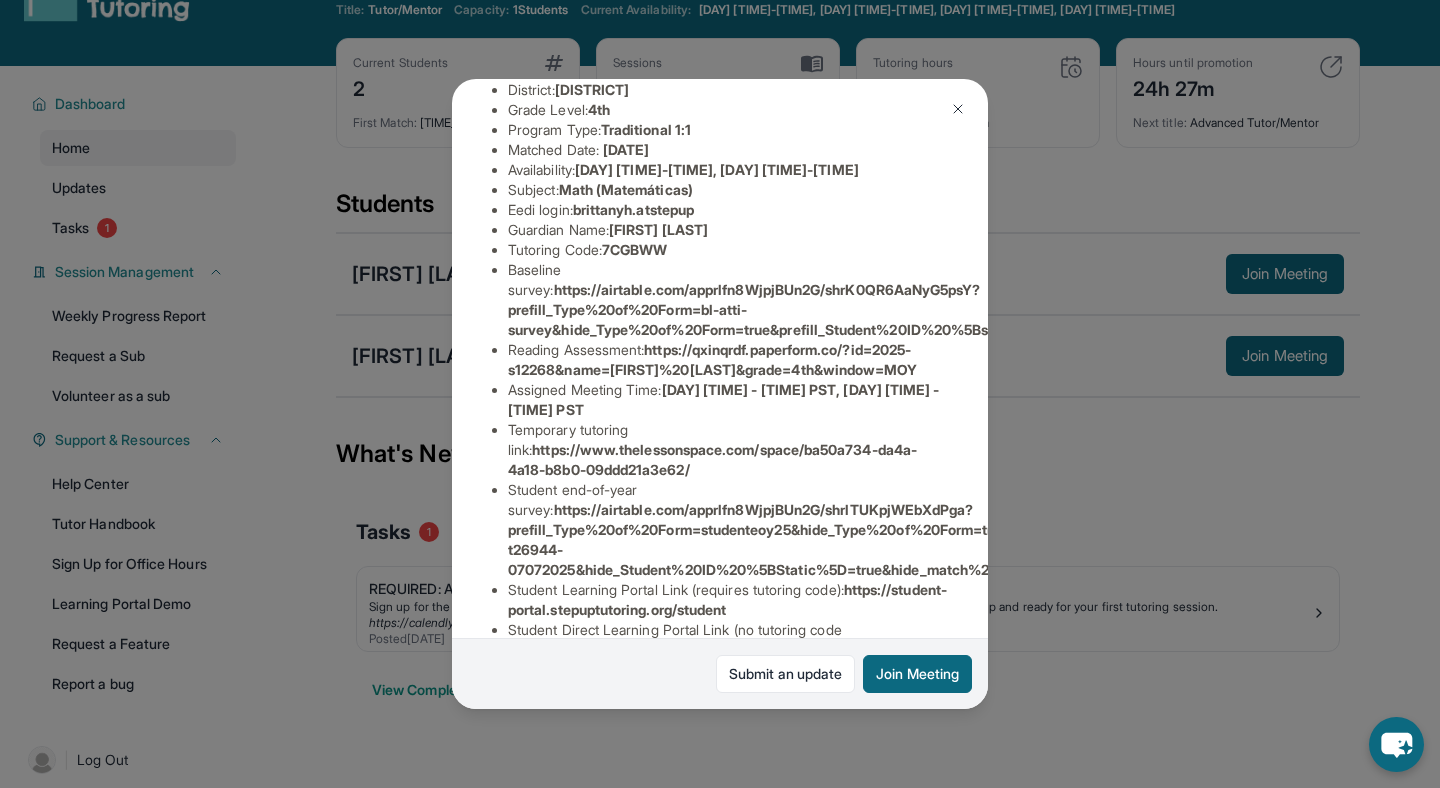 scroll, scrollTop: 286, scrollLeft: 0, axis: vertical 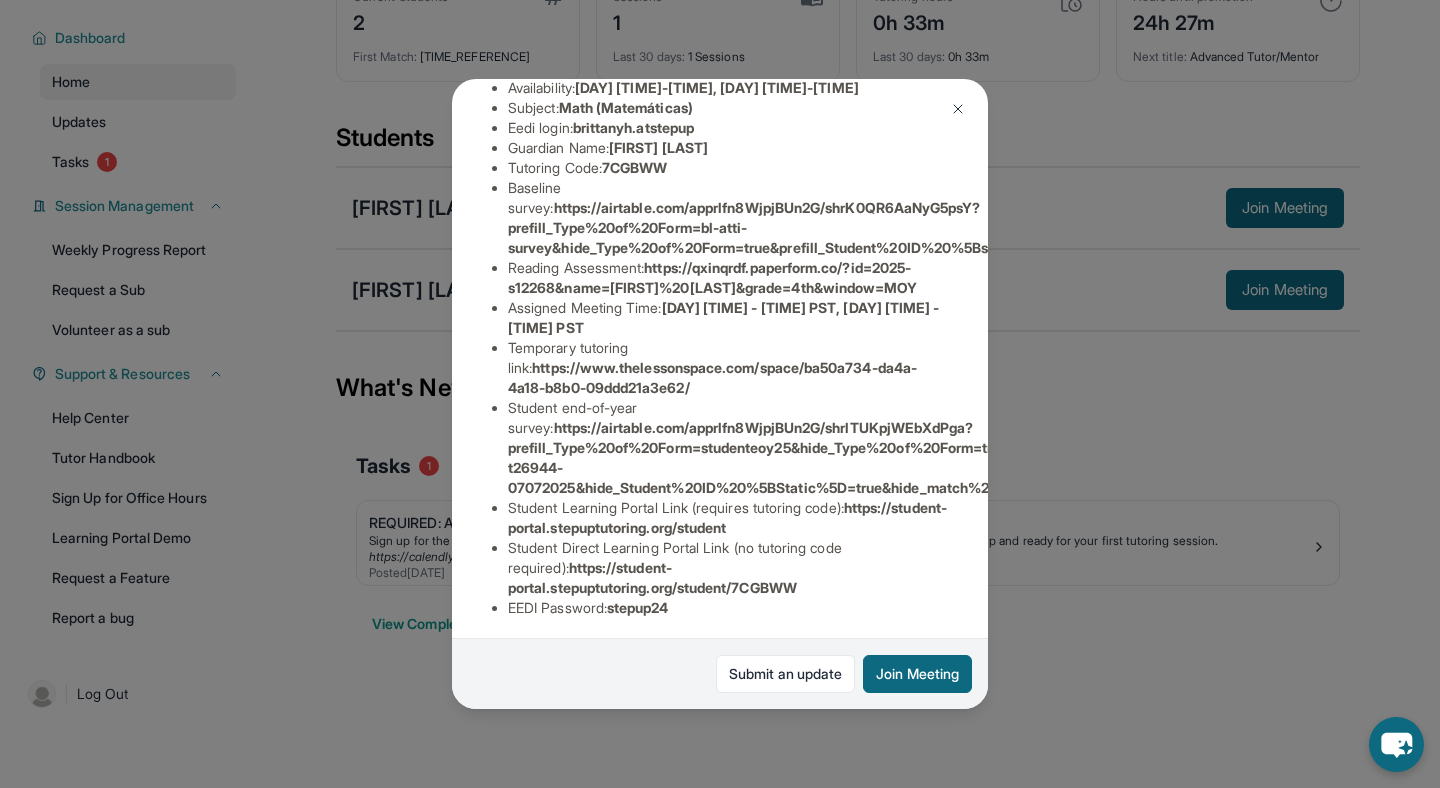 click on "[FIRST] [LAST] Guardian:  [FIRST]   [LAST] Student Information https://student-portal.stepuptutoring.org/student/7CGBWW Preferred Language of Guardian:  English District:  [DISTRICT] Grade Level:  4th Program Type:  Traditional 1:1 Matched Date:   [DATE] Availability:  [DAY] [TIME]-[TIME], [DAY] [TIME]-[TIME] Subject :  Math (Matemáticas) Eedi login :  [USERNAME] Guardian Name :  [FIRST] [LAST] Tutoring Code :  7CGBWW Baseline survey :  https://airtable.com/apprlfn8WjpjBUn2G/shrK0QR6AaNyG5psY?prefill_Type%20of%20Form=bl-atti-survey&hide_Type%20of%20Form=true&prefill_Student%20ID%20%5Bstatic%5D=recXCXfcAvEWsNHeU&hide_Student%20ID%20%5Bstatic%5D=true Reading Assessment :  https://qxinqrdf.paperform.co/?id=2025-s12268&name=[FIRST]%20[LAST]&grade=4th&window=MOY Assigned Meeting Time :  [DAY] [TIME] - [TIME] PST, [DAY] [TIME] - [TIME] PST Temporary tutoring link :  https://www.thelessonspace.com/space/ba50a734-da4a-4a18-b8b0-09ddd21a3e62/ Student end-of-year survey  :  :  :" at bounding box center (720, 394) 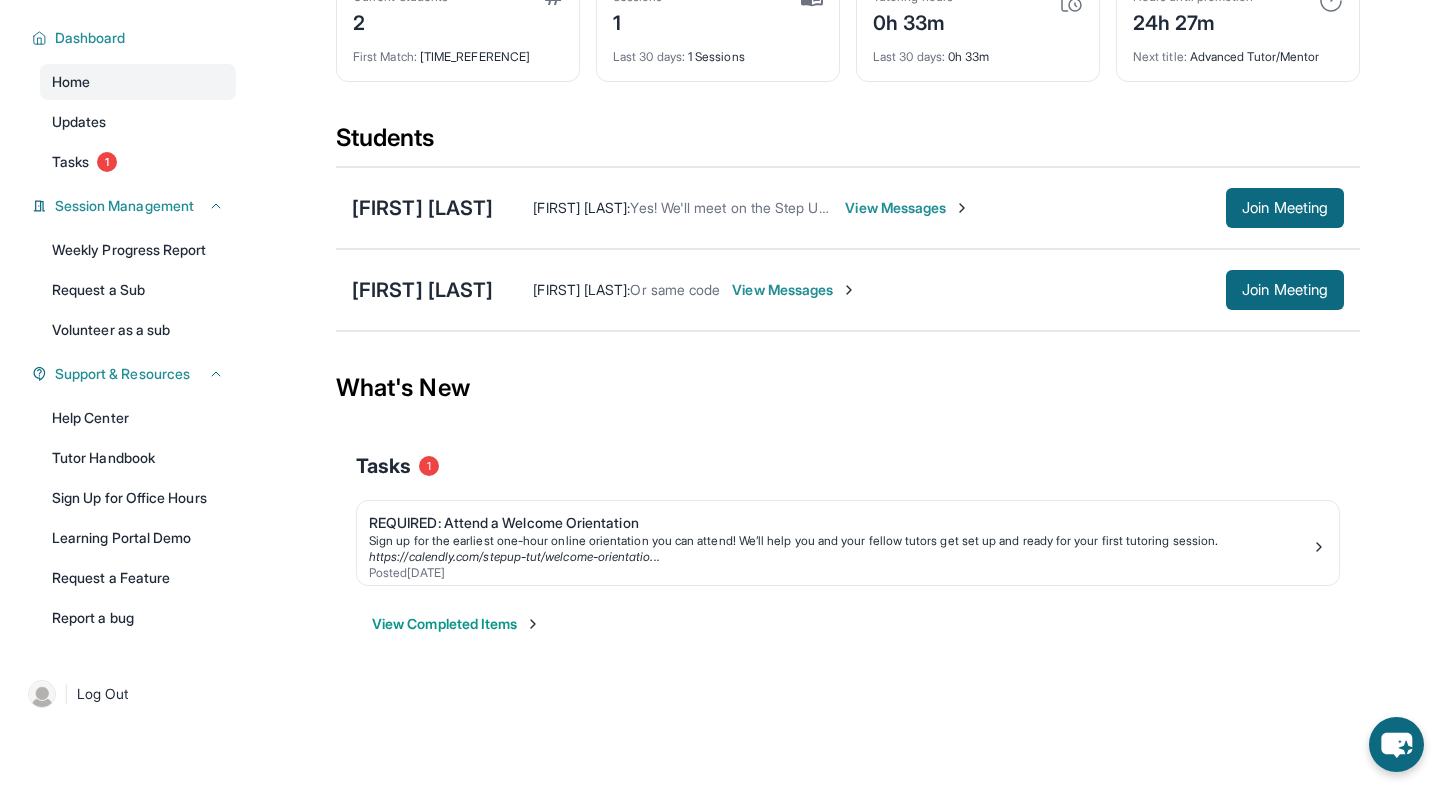 click on "View Messages" at bounding box center [794, 290] 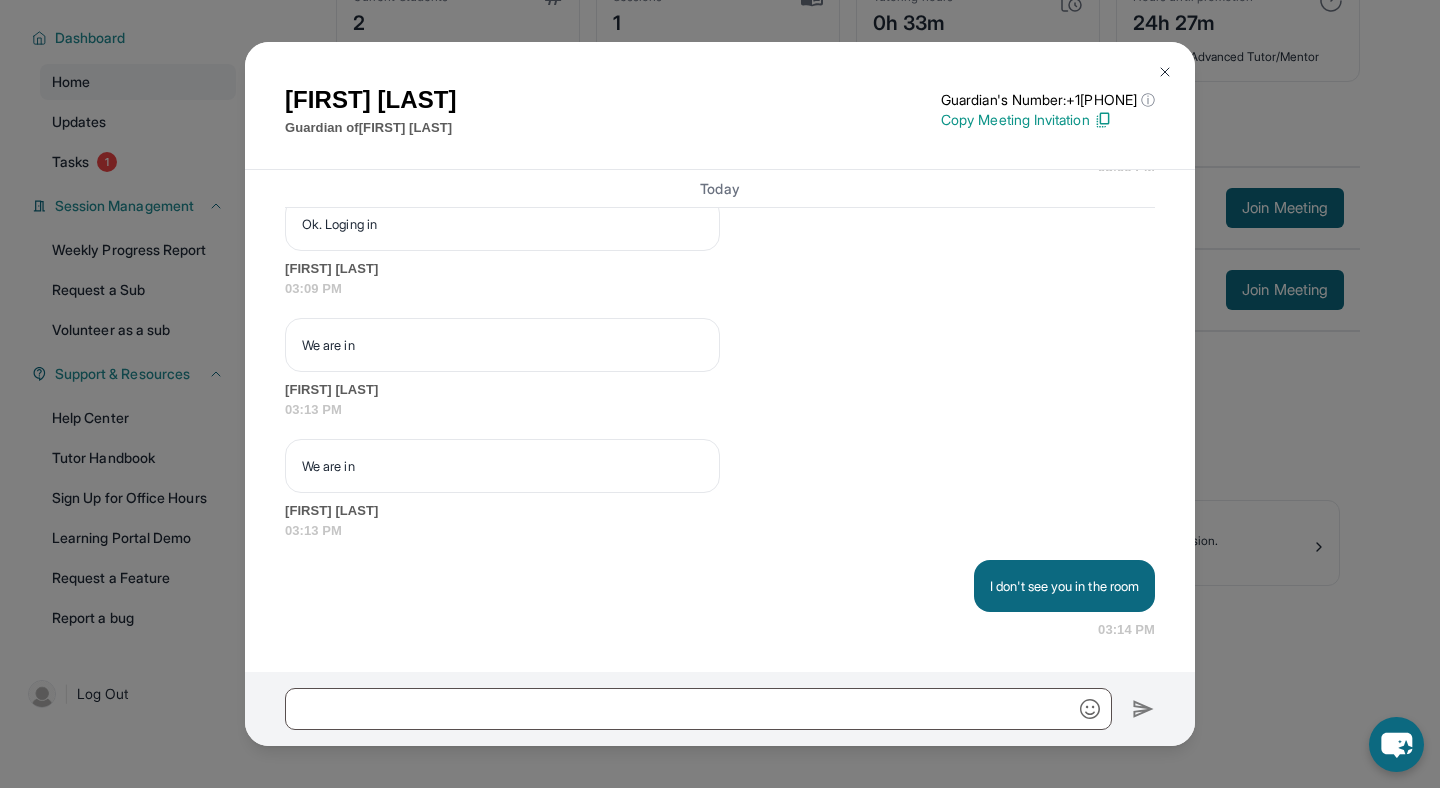 scroll, scrollTop: 5977, scrollLeft: 0, axis: vertical 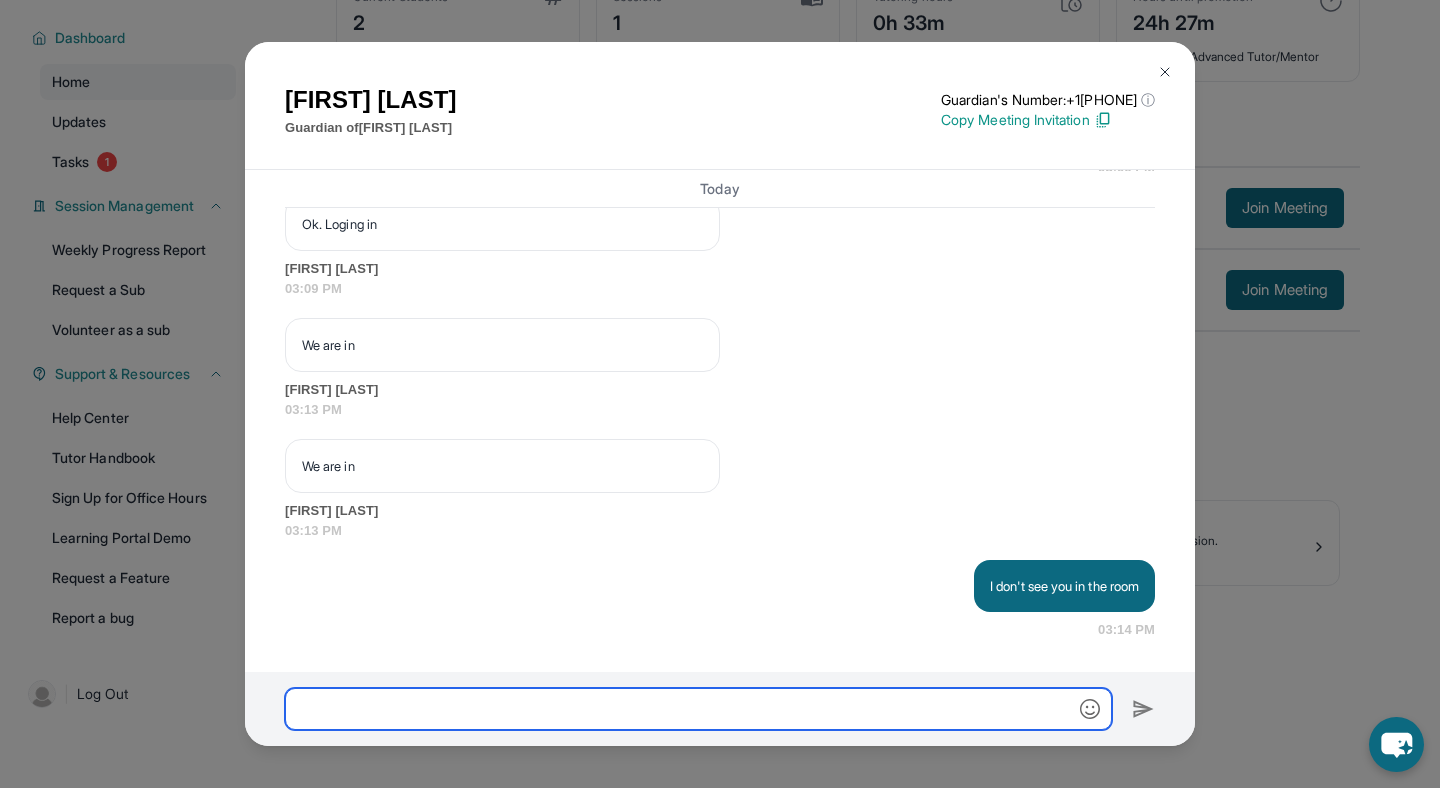 click at bounding box center (698, 709) 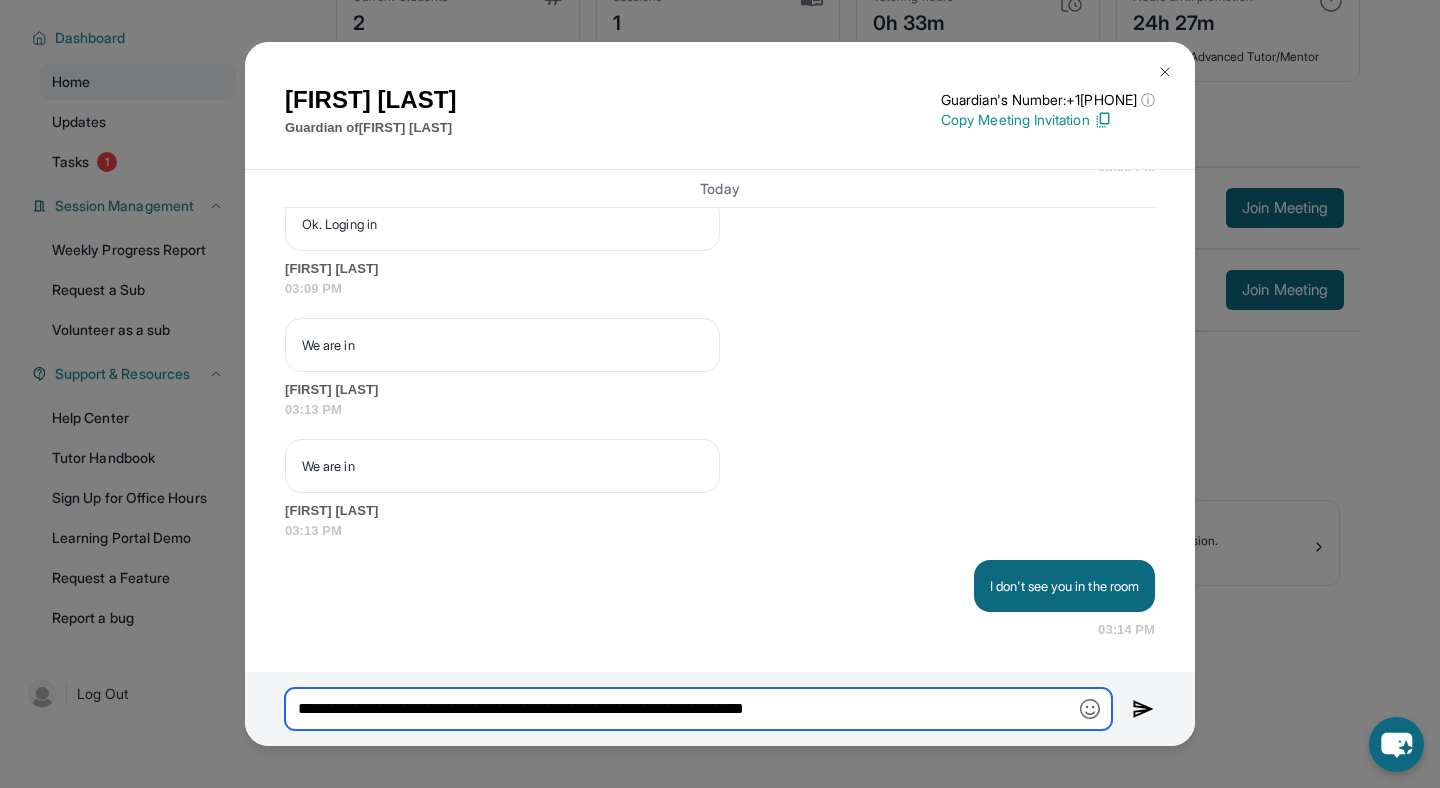 type on "**********" 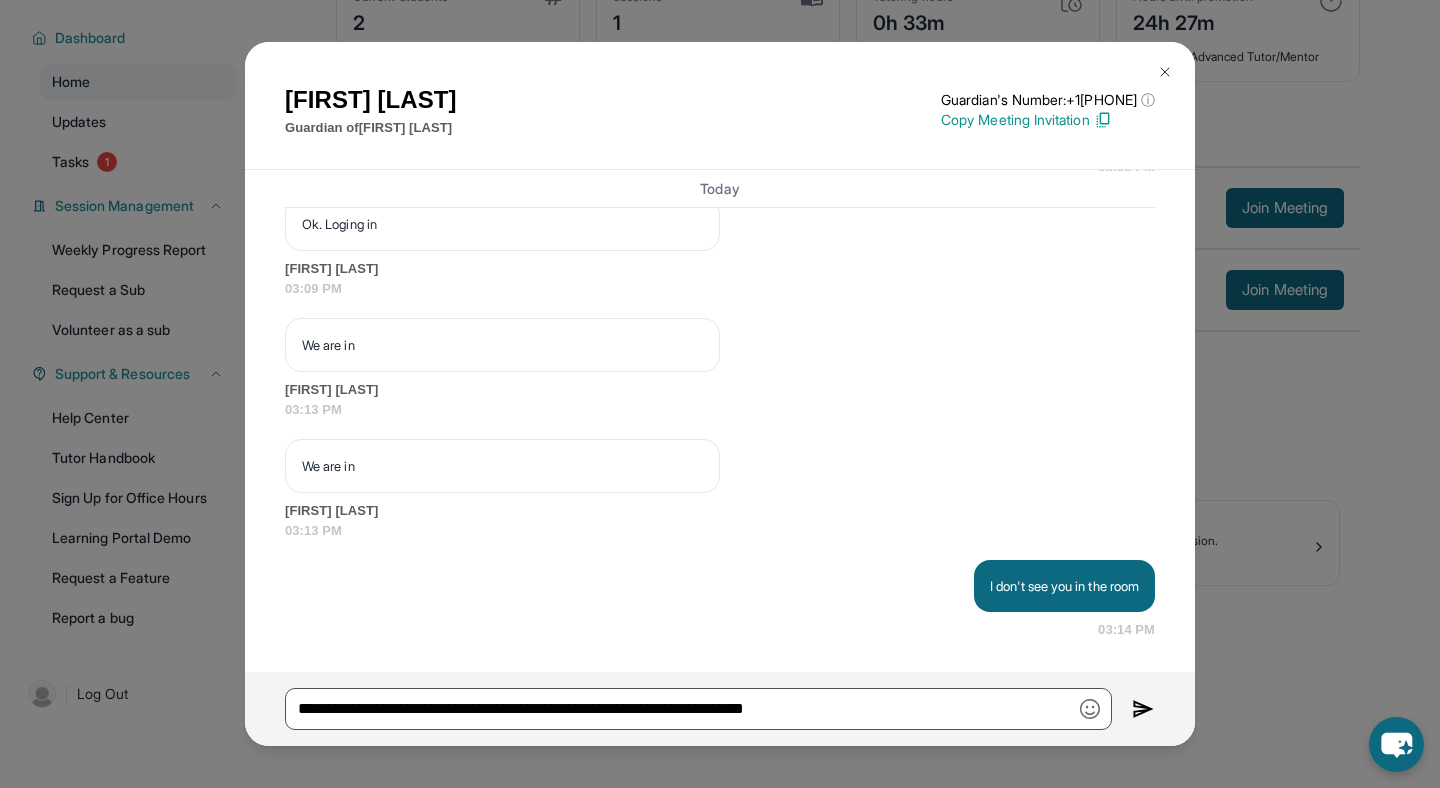 click at bounding box center (1143, 709) 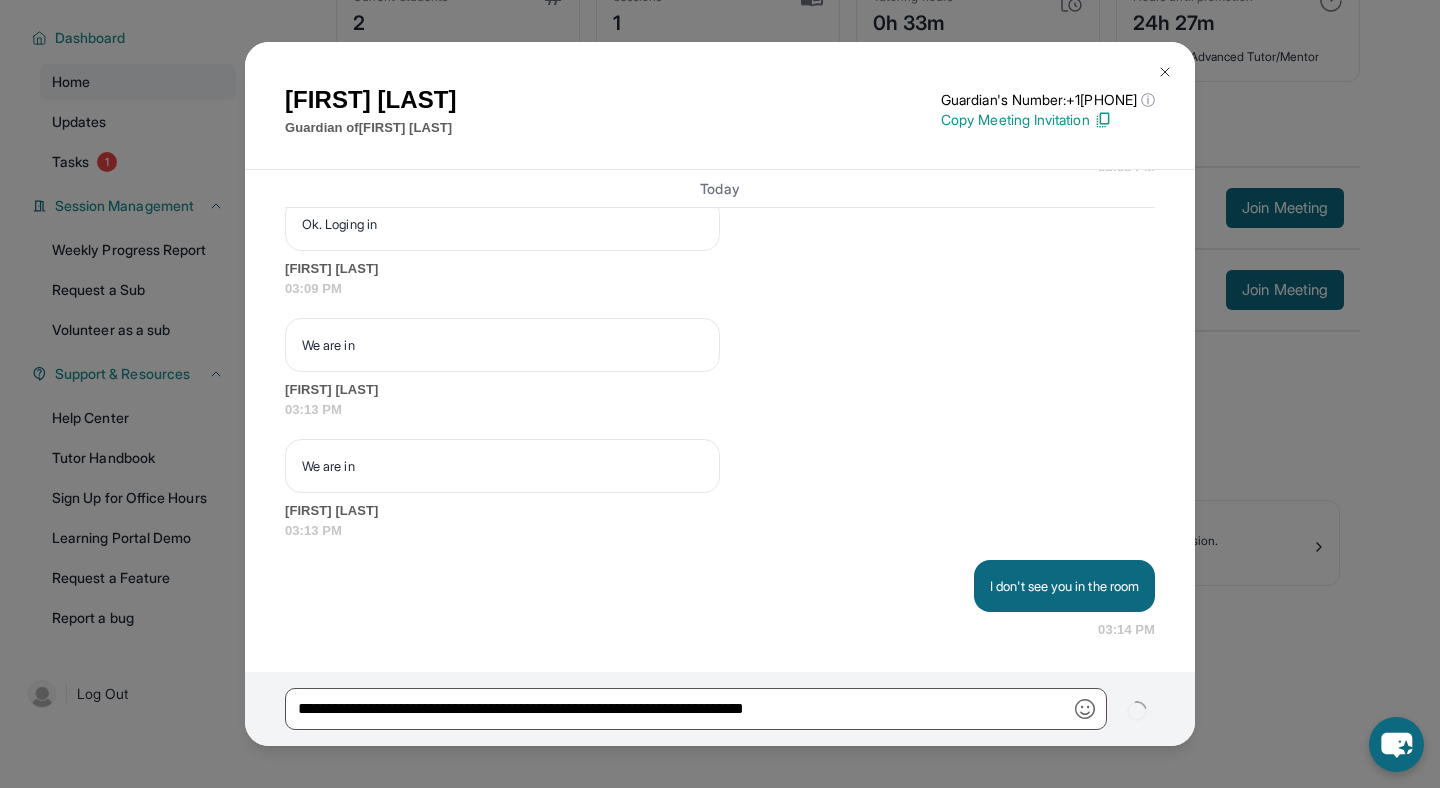 type 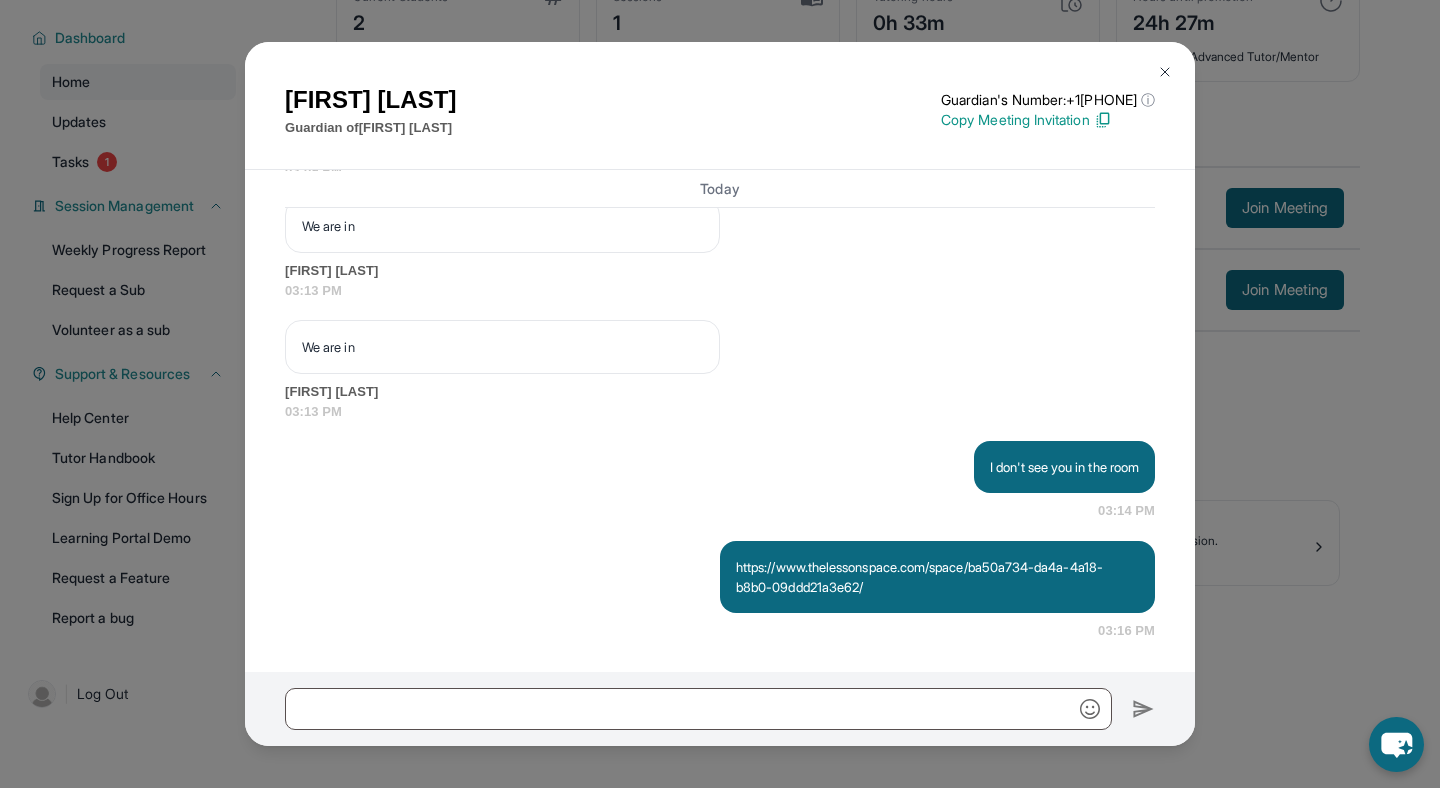 scroll, scrollTop: 6097, scrollLeft: 0, axis: vertical 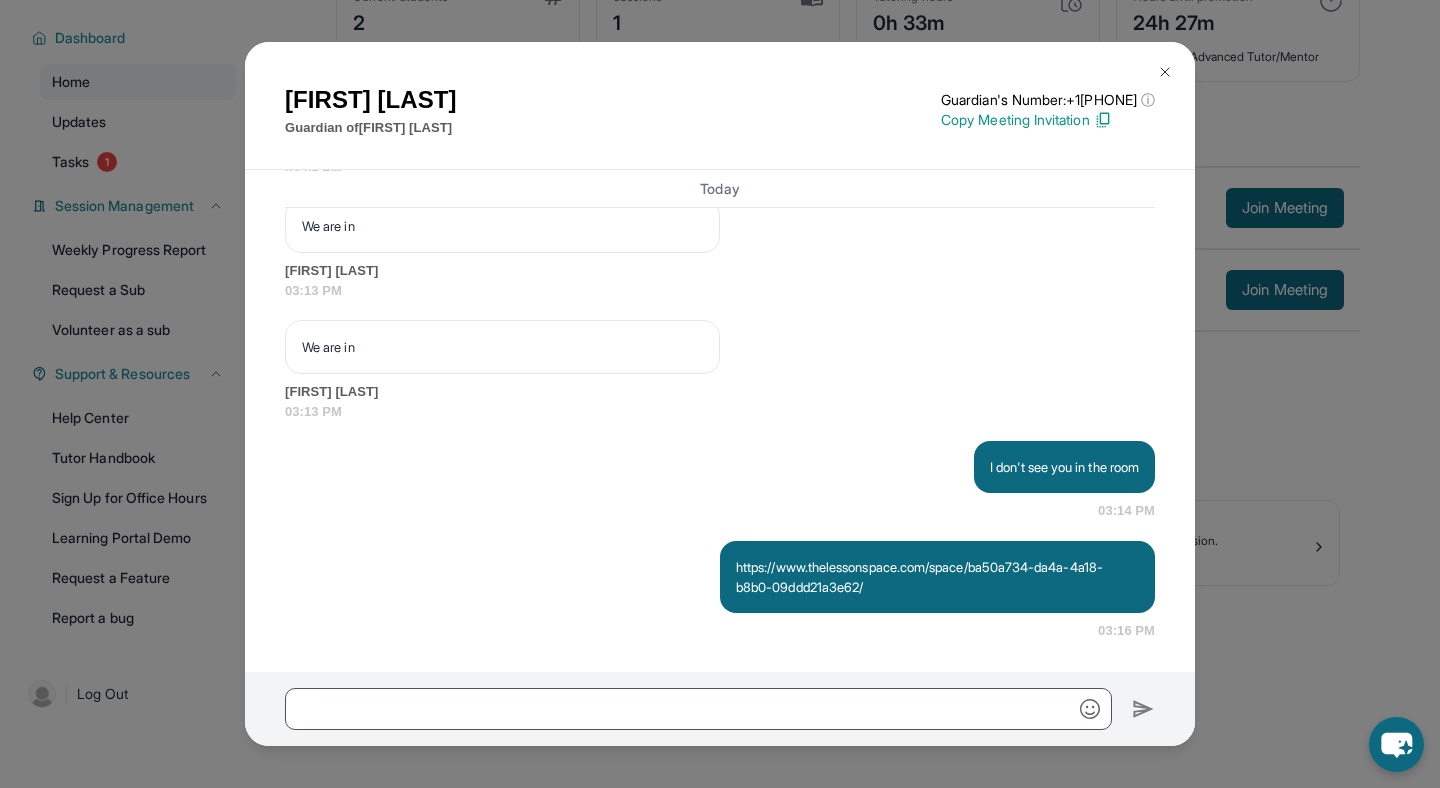 click on "https://www.thelessonspace.com/space/ba50a734-da4a-4a18-b8b0-09ddd21a3e62/" at bounding box center (937, 577) 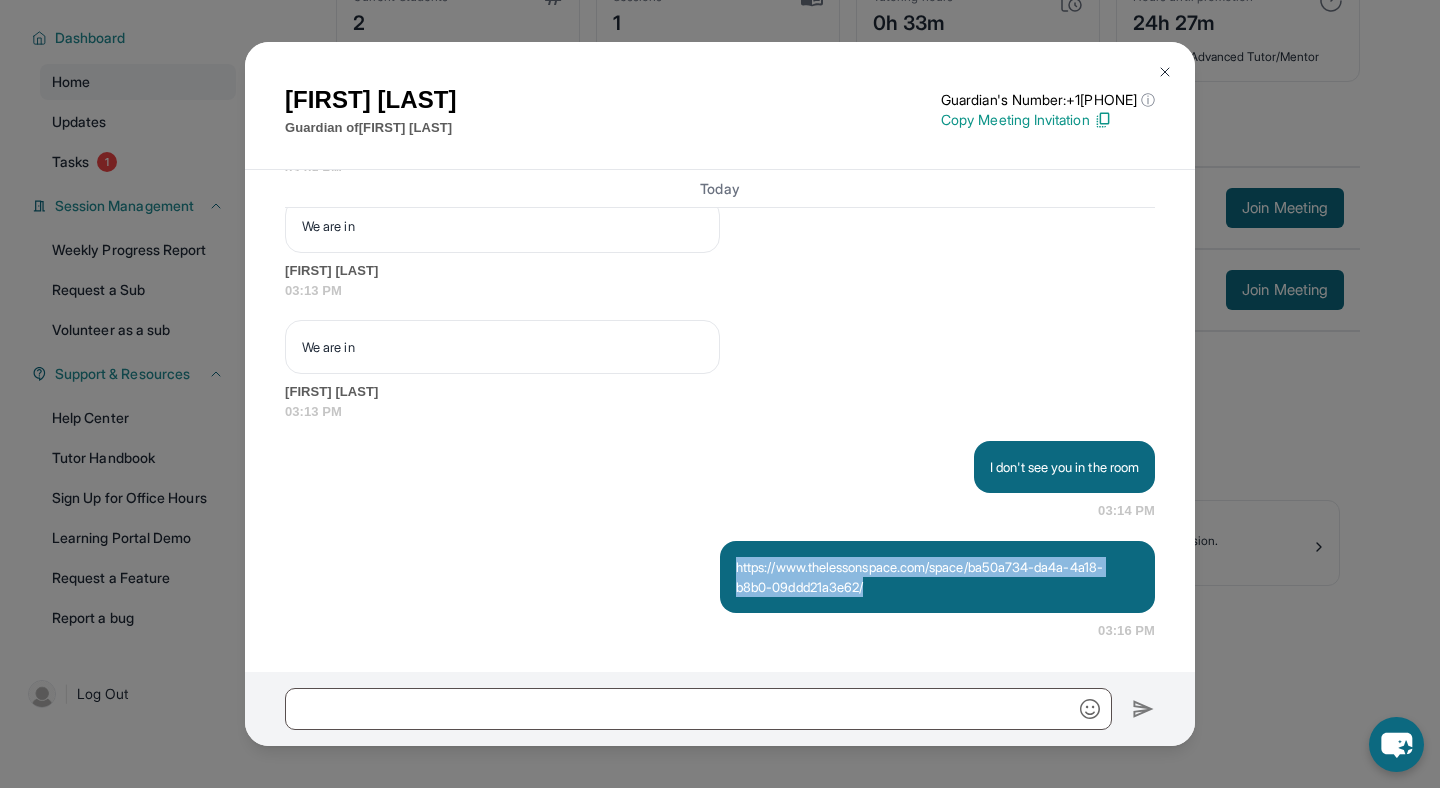 drag, startPoint x: 901, startPoint y: 601, endPoint x: 728, endPoint y: 570, distance: 175.75551 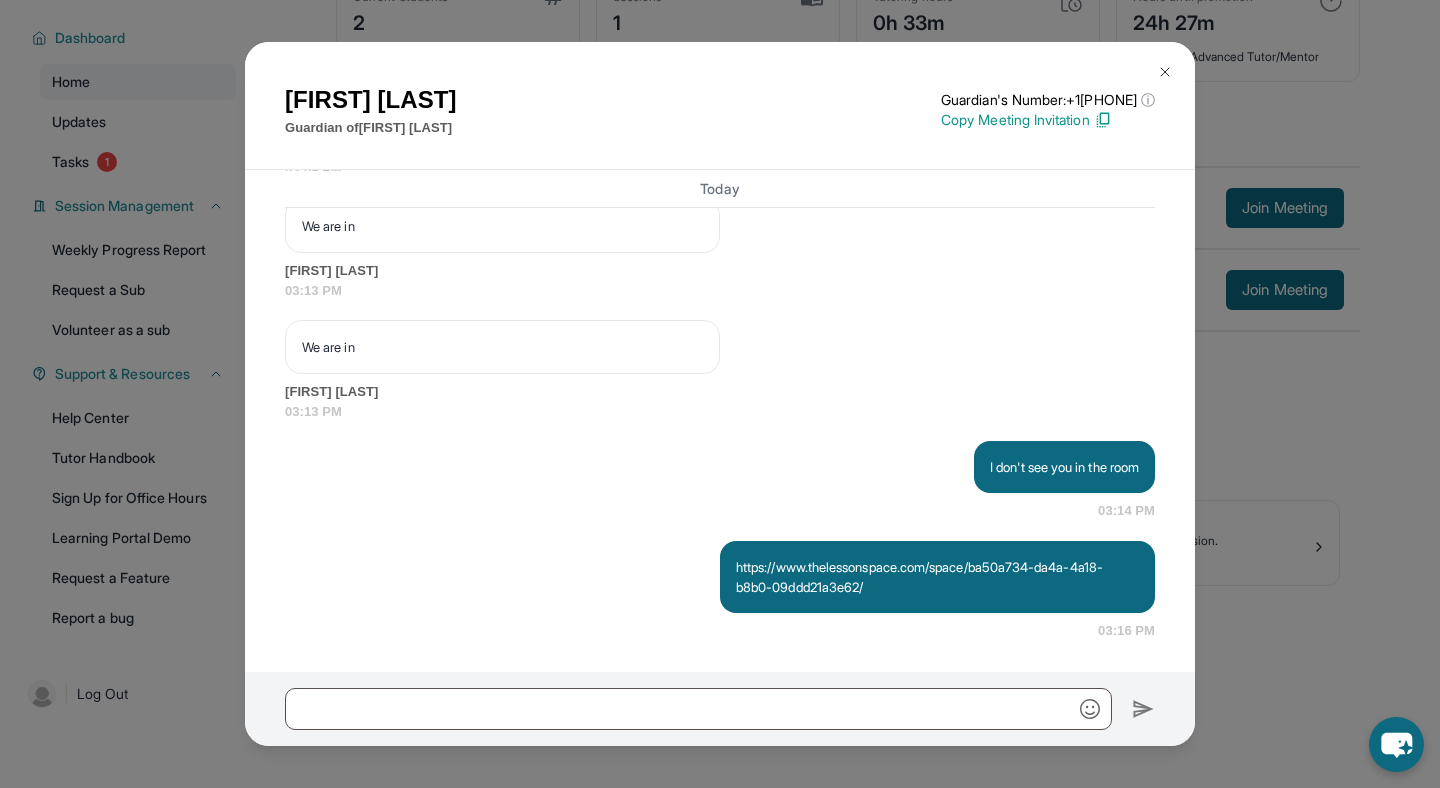 click on "[DATE] <p>**New Step Up Tutoring Match Chat**: Hi [FIRST]! This is the start of your chat with [FIRST]'s new tutor, [FIRST]. Please respond to this text with a message to your tutor introducing yourself with your name and your relation to [FIRST] within 24 hours. They will reply to start scheduling your first session (we suggest within 7 days of this text) and 2x/week tutoring schedule. Save this contact with your tutor's name and Step Up, so you know where to reach them. Happy tutoring! :)</p> Step Up Admin 03:54 PM Step Up Admin 03:54 PM <p>This chat is only meant for communication between the tutor and guardian. You will not be able to communicate with the Step Up Support team through this chat, so if you have a question for our team, please text us at +1 (310) 510-6335. Happy tutoring :)</p> Step Up Admin 03:54 PM Step Up Admin 03:54 PM Step Up Admin 03:54 PM Step Up Admin 03:54 PM <p>Please confirm that the tutor will be able to attend your first assigned meeting time before joining the link!</p> Ok" at bounding box center [720, 421] 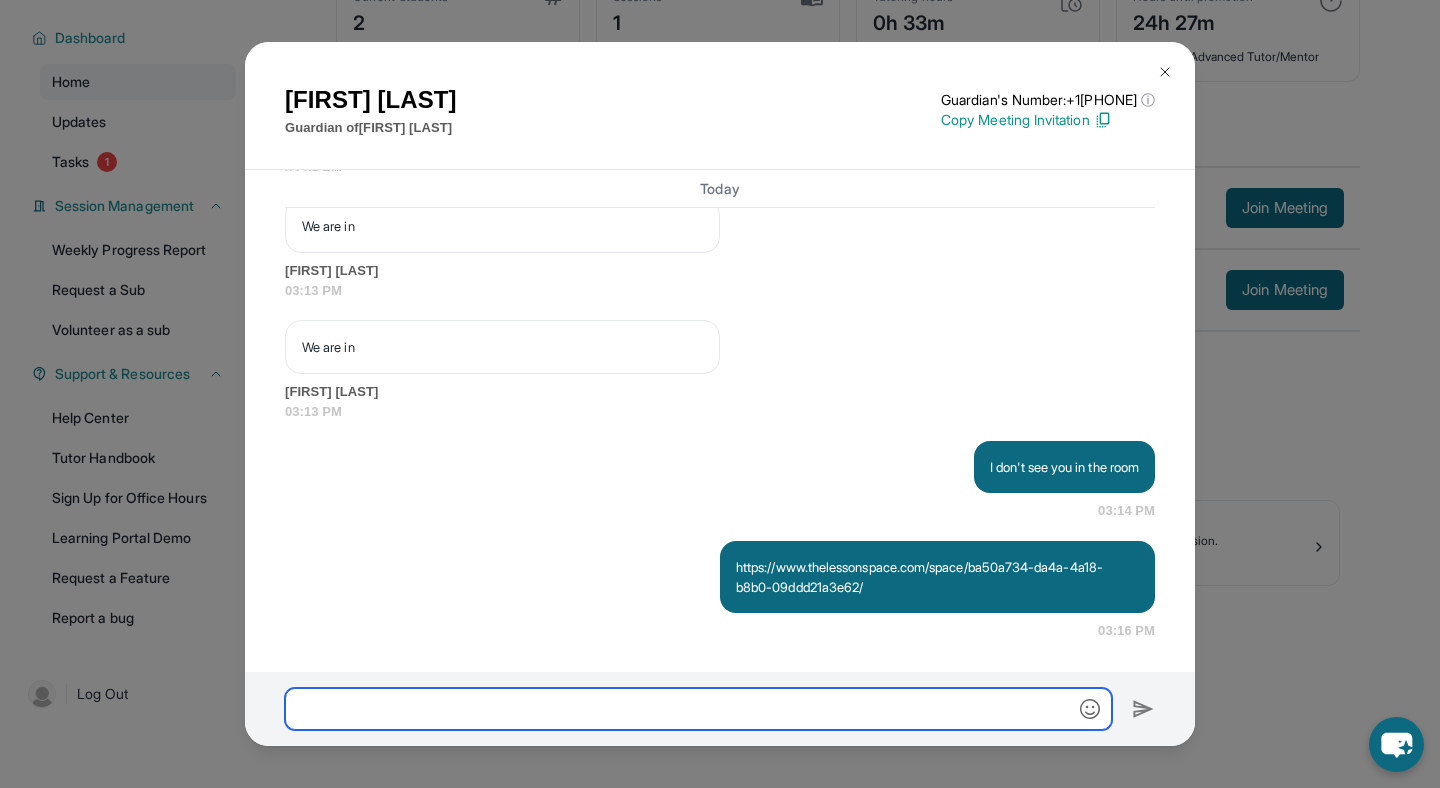 click at bounding box center [698, 709] 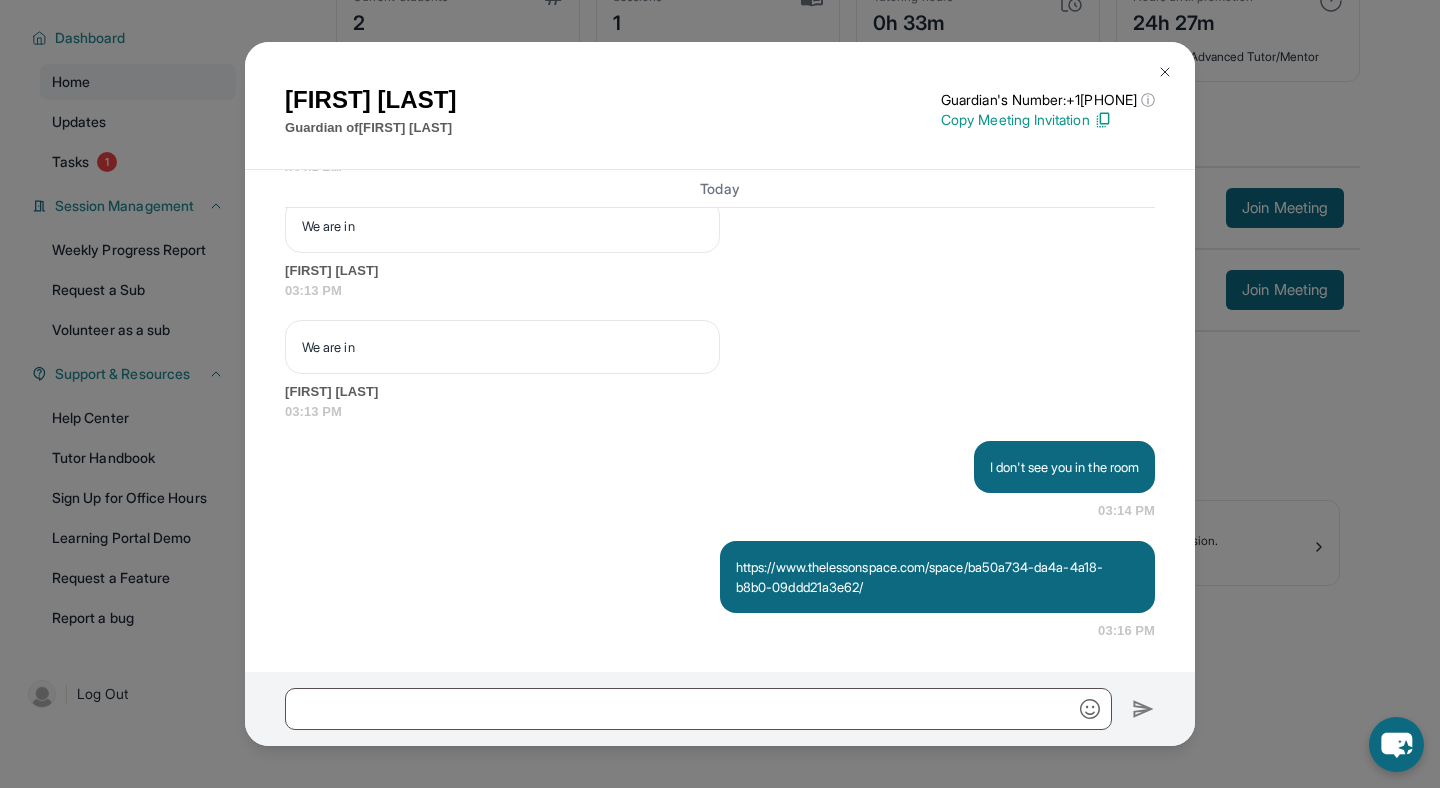 click at bounding box center [1165, 72] 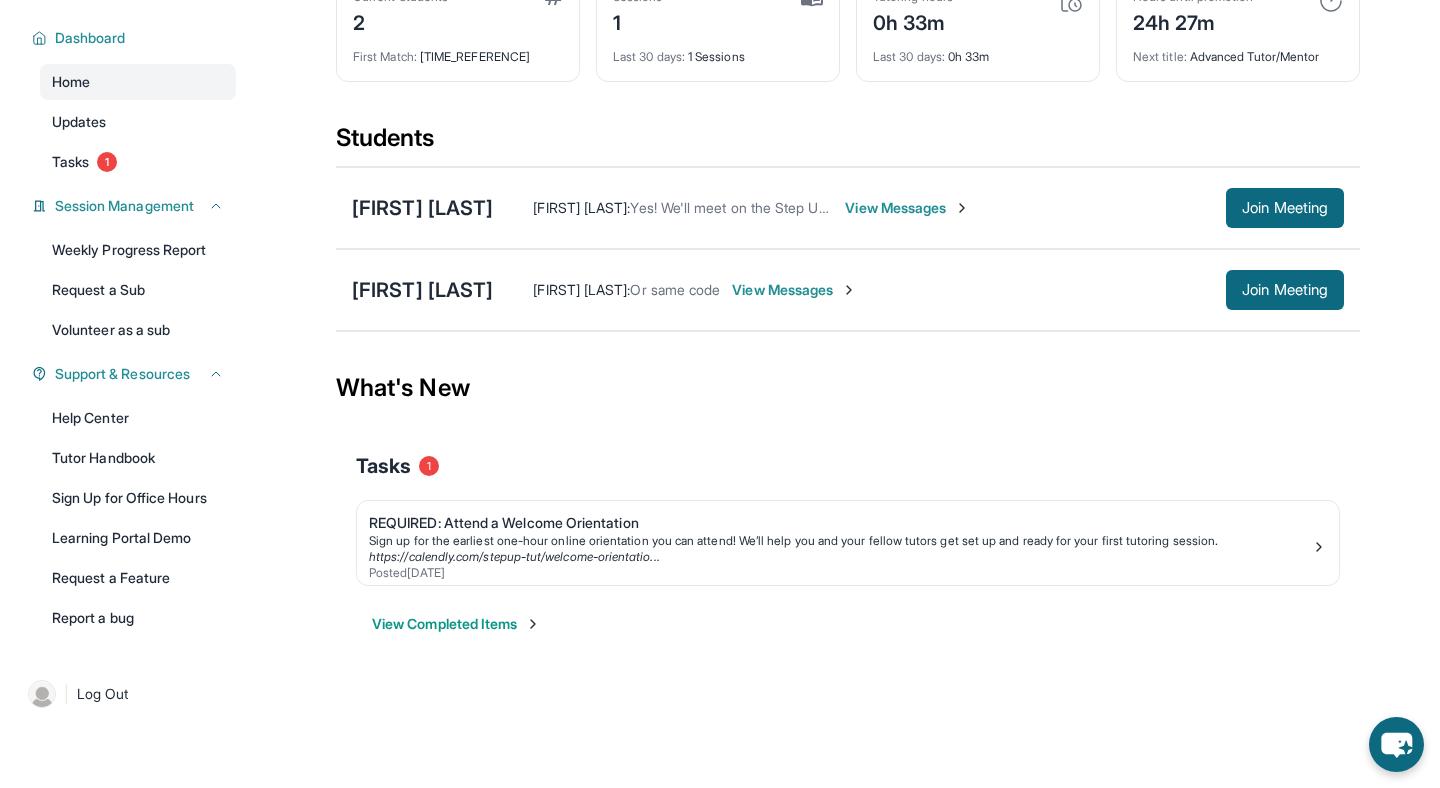 click on "View Messages" at bounding box center (794, 290) 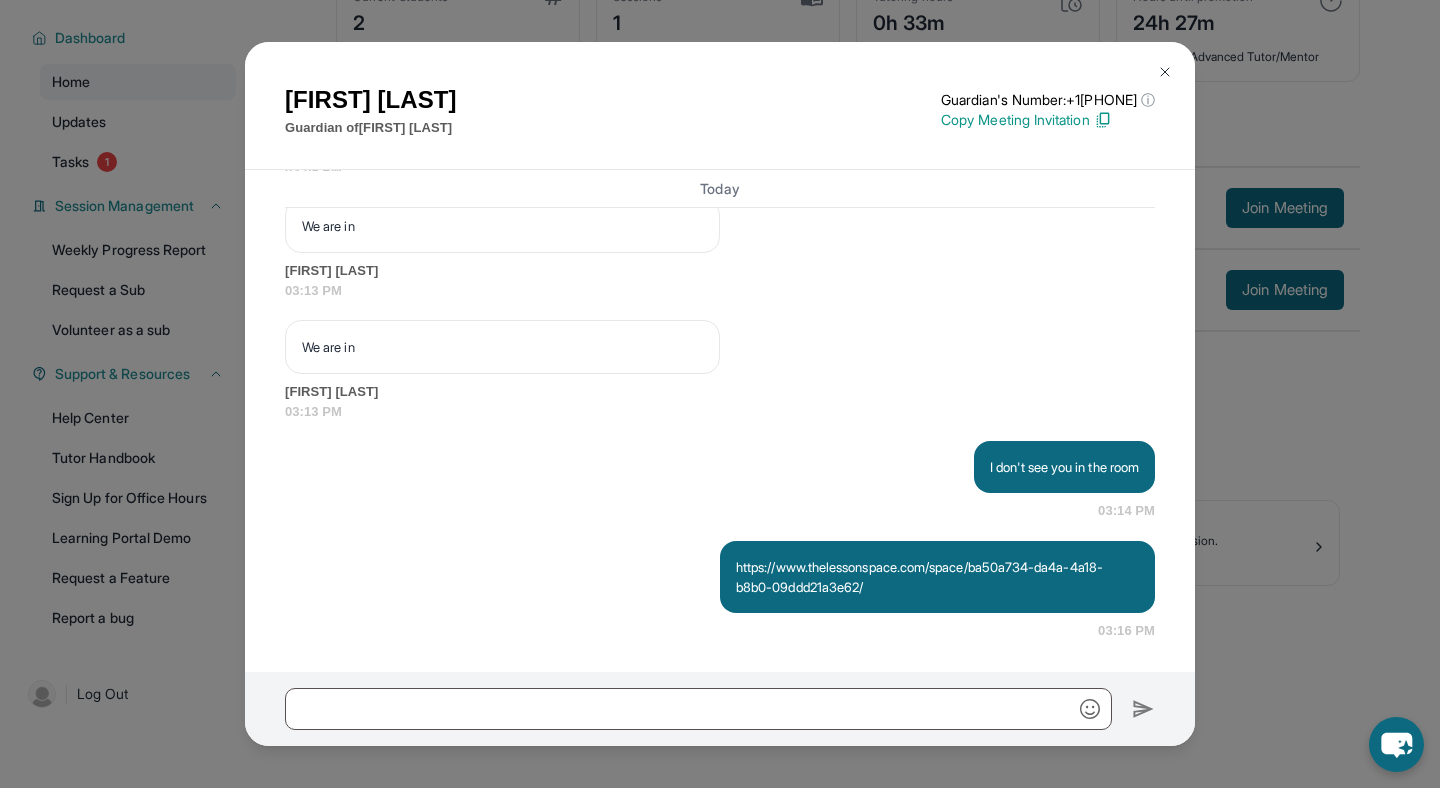 scroll, scrollTop: 6097, scrollLeft: 0, axis: vertical 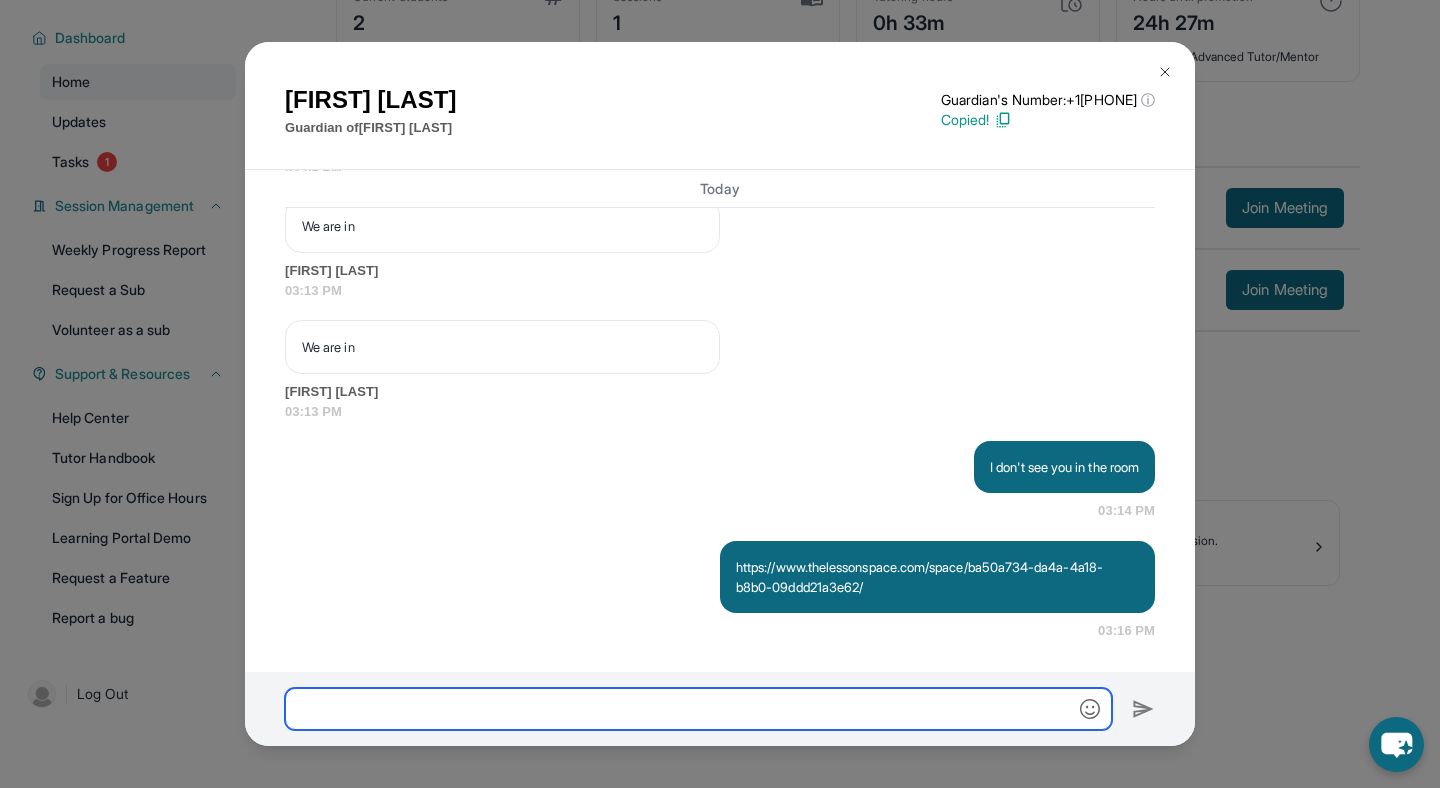 click at bounding box center (698, 709) 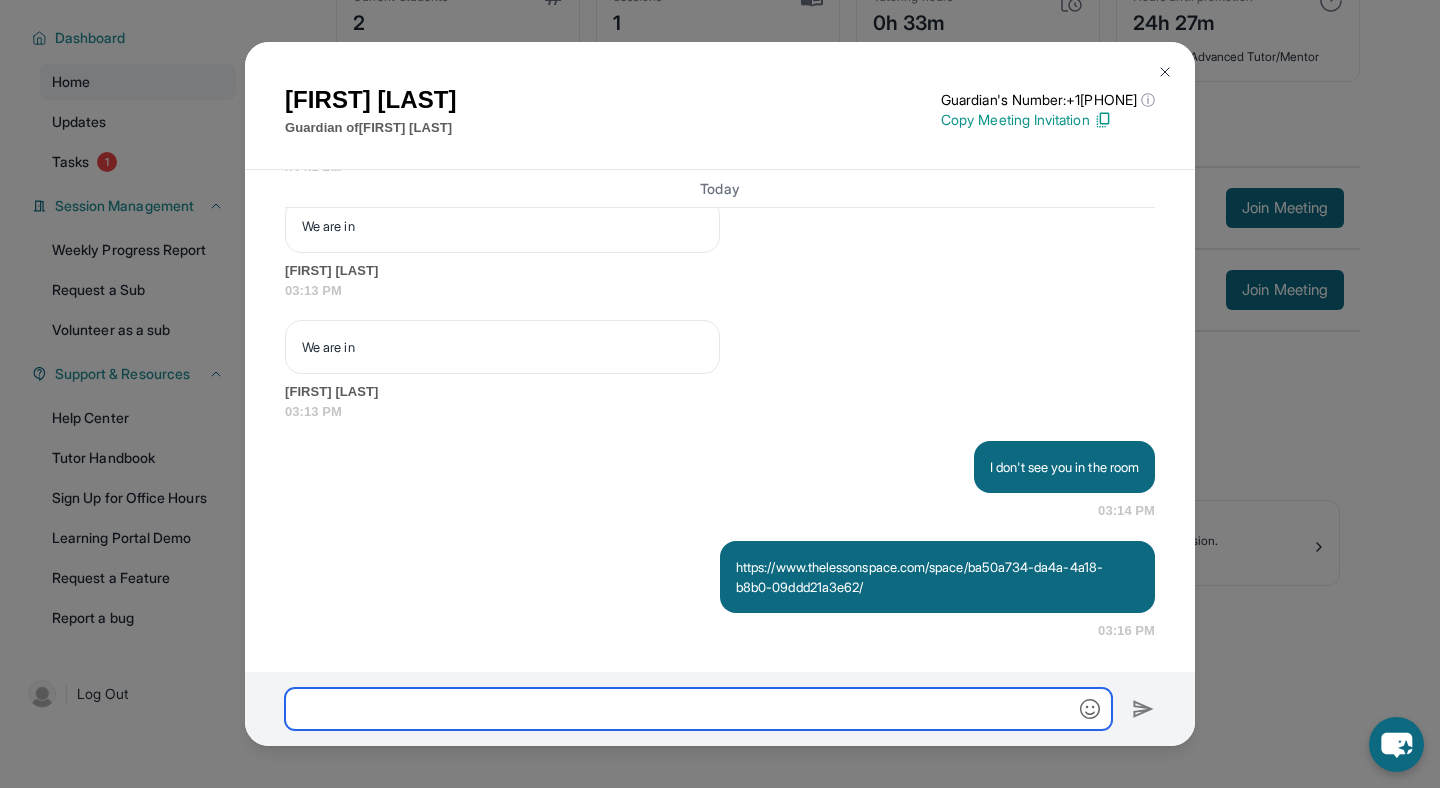 paste on "**********" 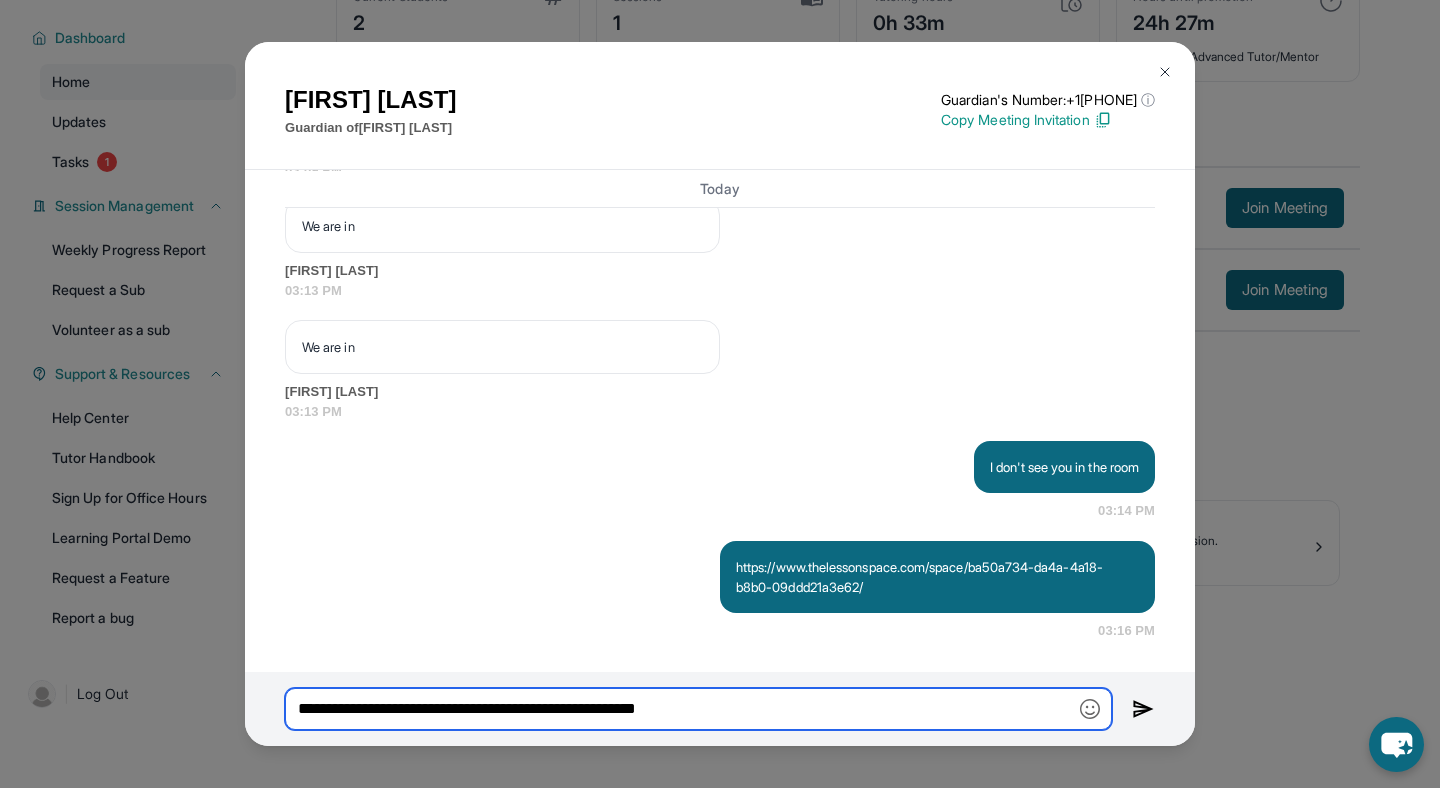 type on "**********" 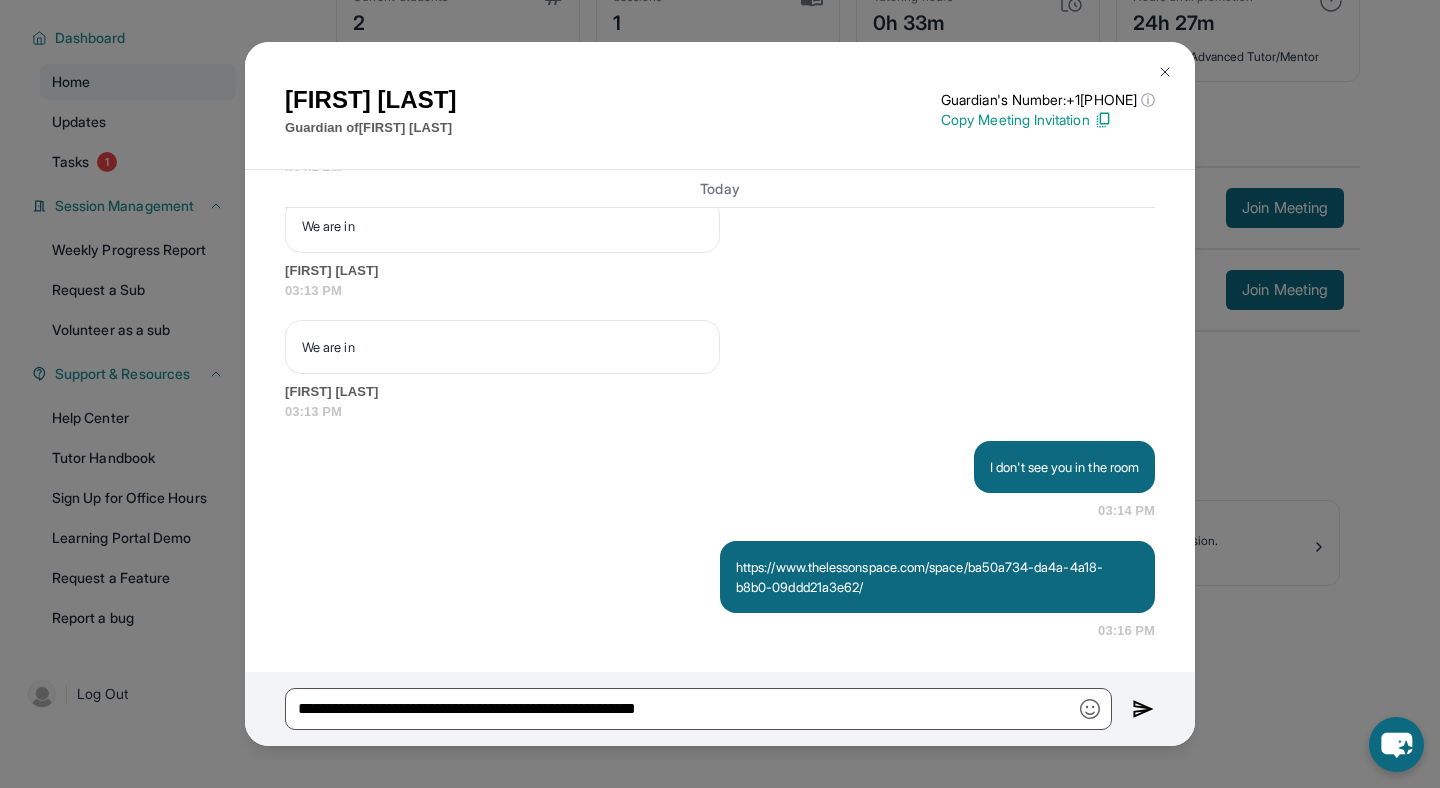 click at bounding box center [1143, 709] 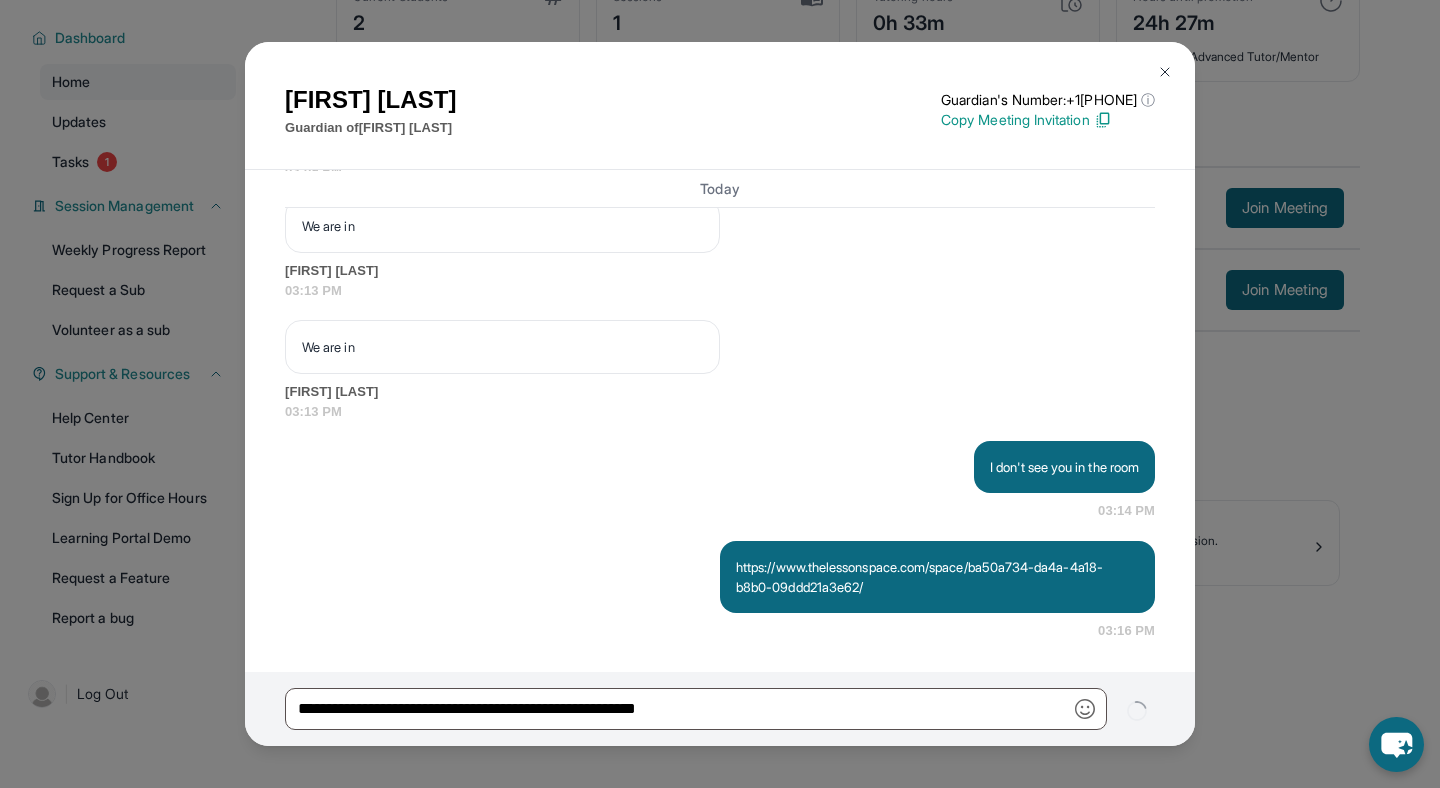 type 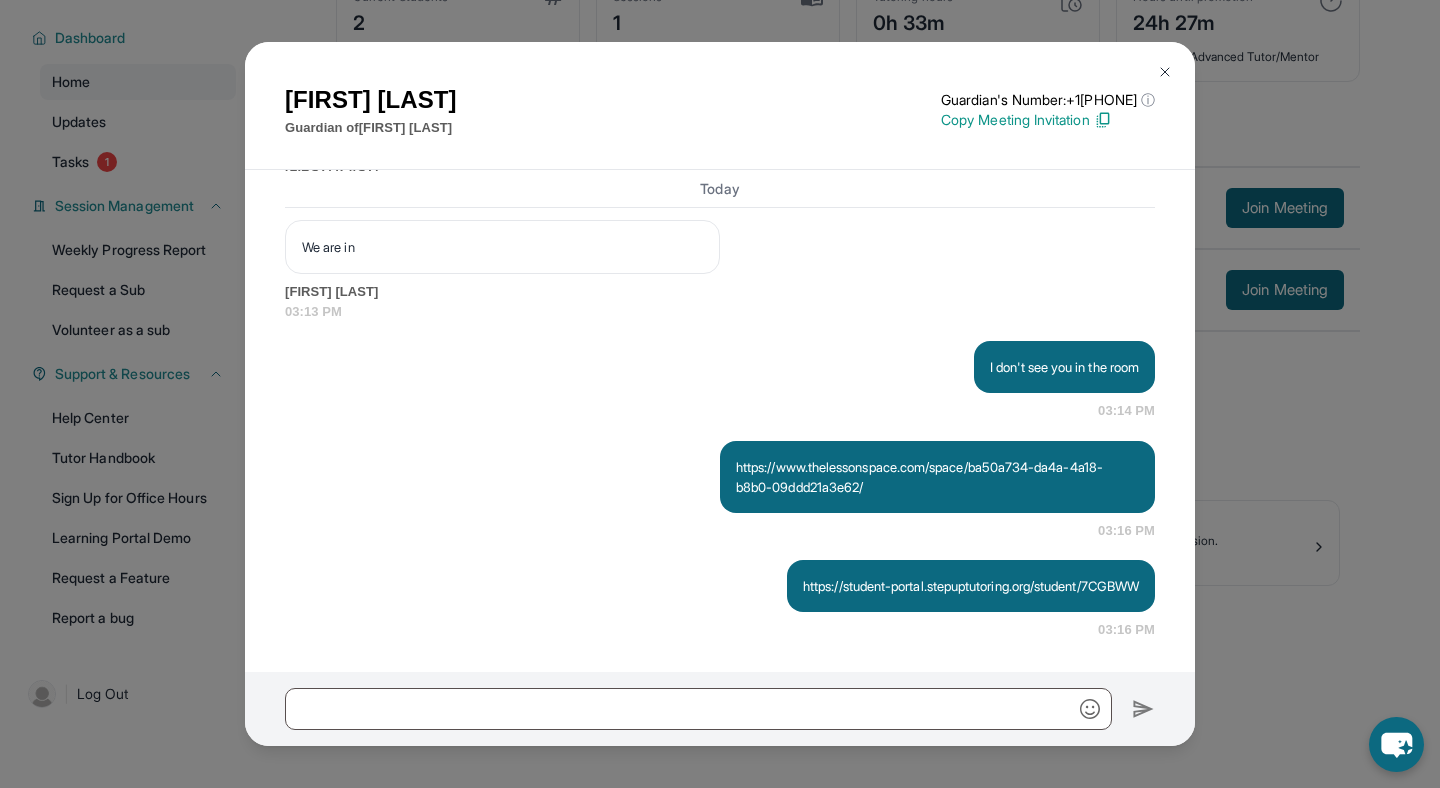 scroll, scrollTop: 6196, scrollLeft: 0, axis: vertical 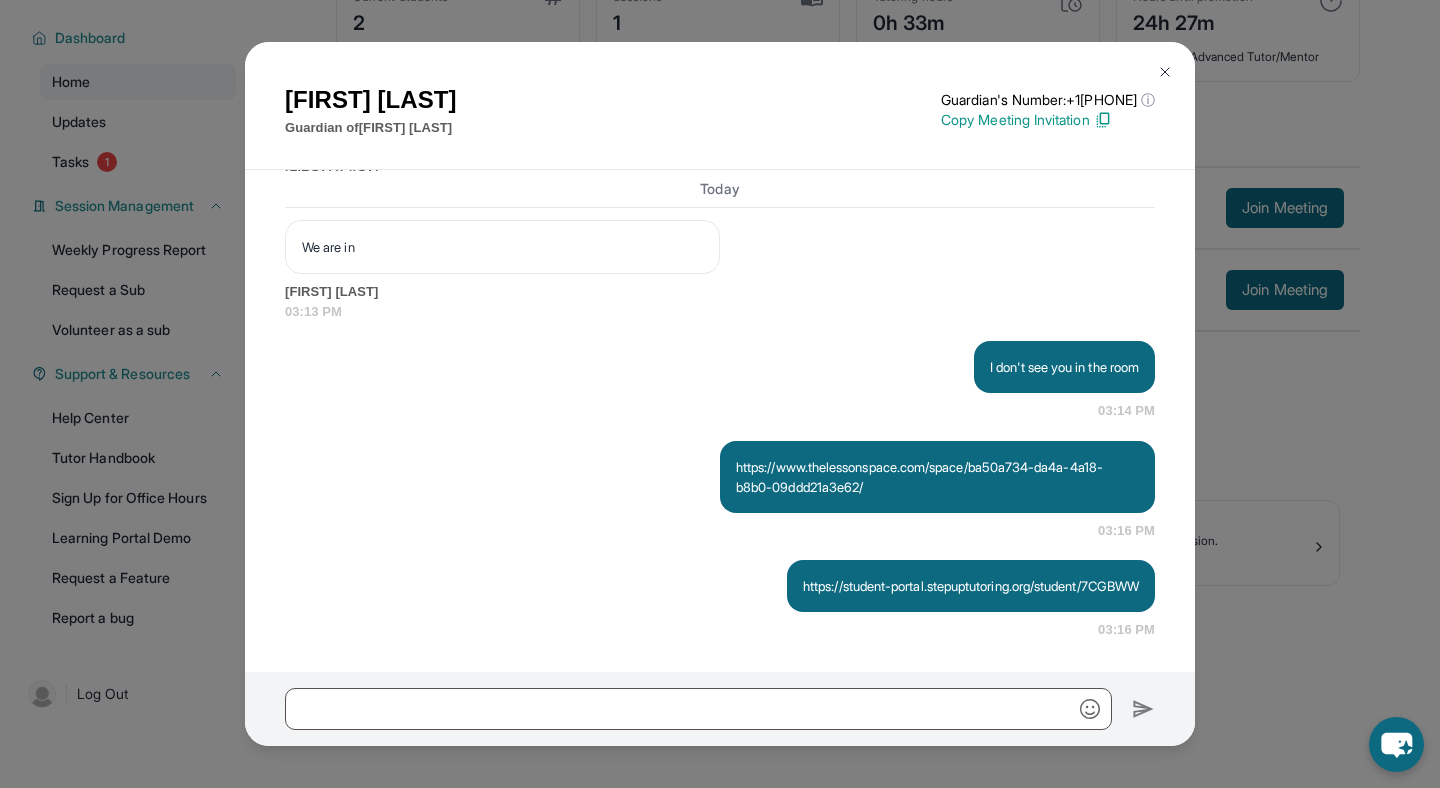 click on "https://student-portal.stepuptutoring.org/student/7CGBWW" at bounding box center (971, 586) 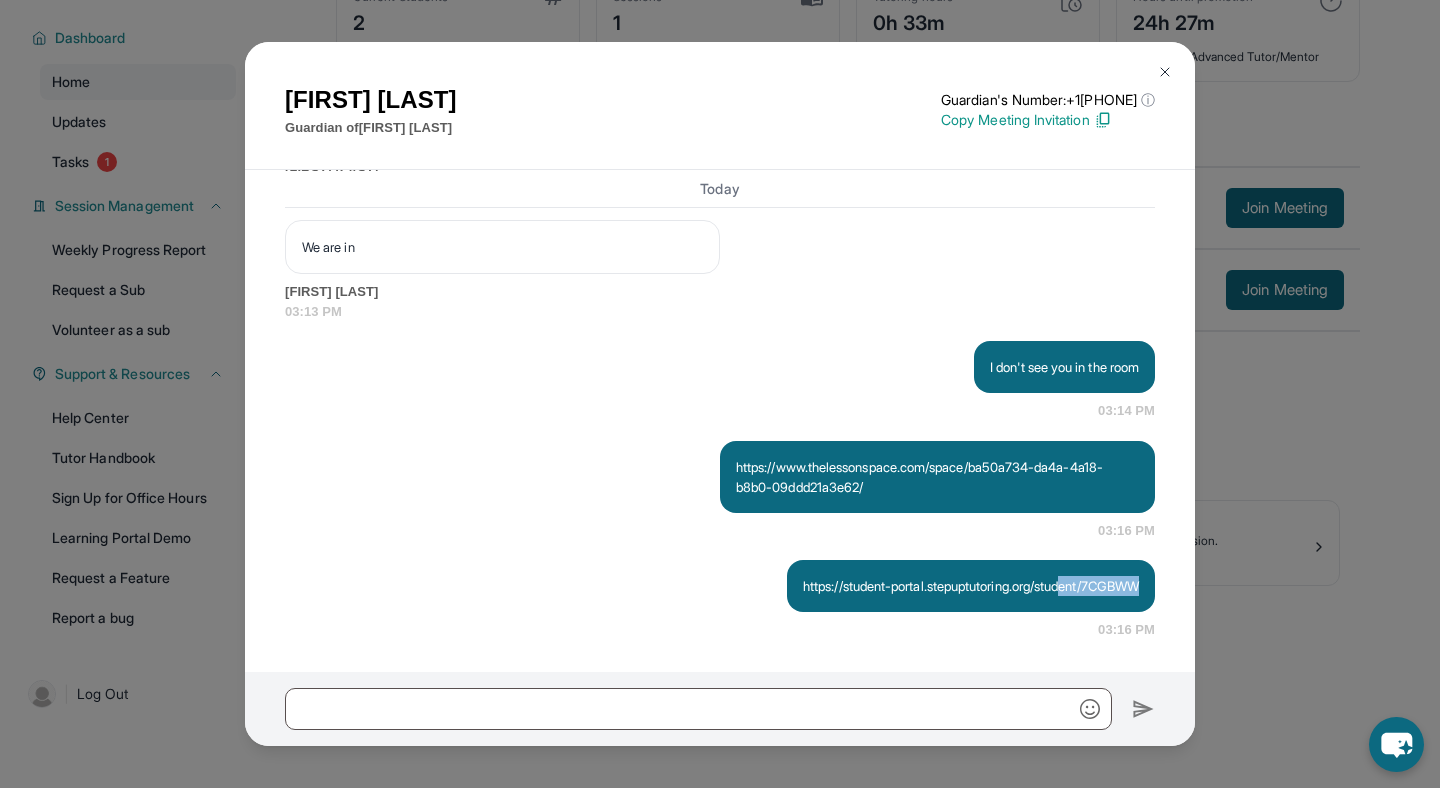 click on "https://student-portal.stepuptutoring.org/student/7CGBWW" at bounding box center (971, 586) 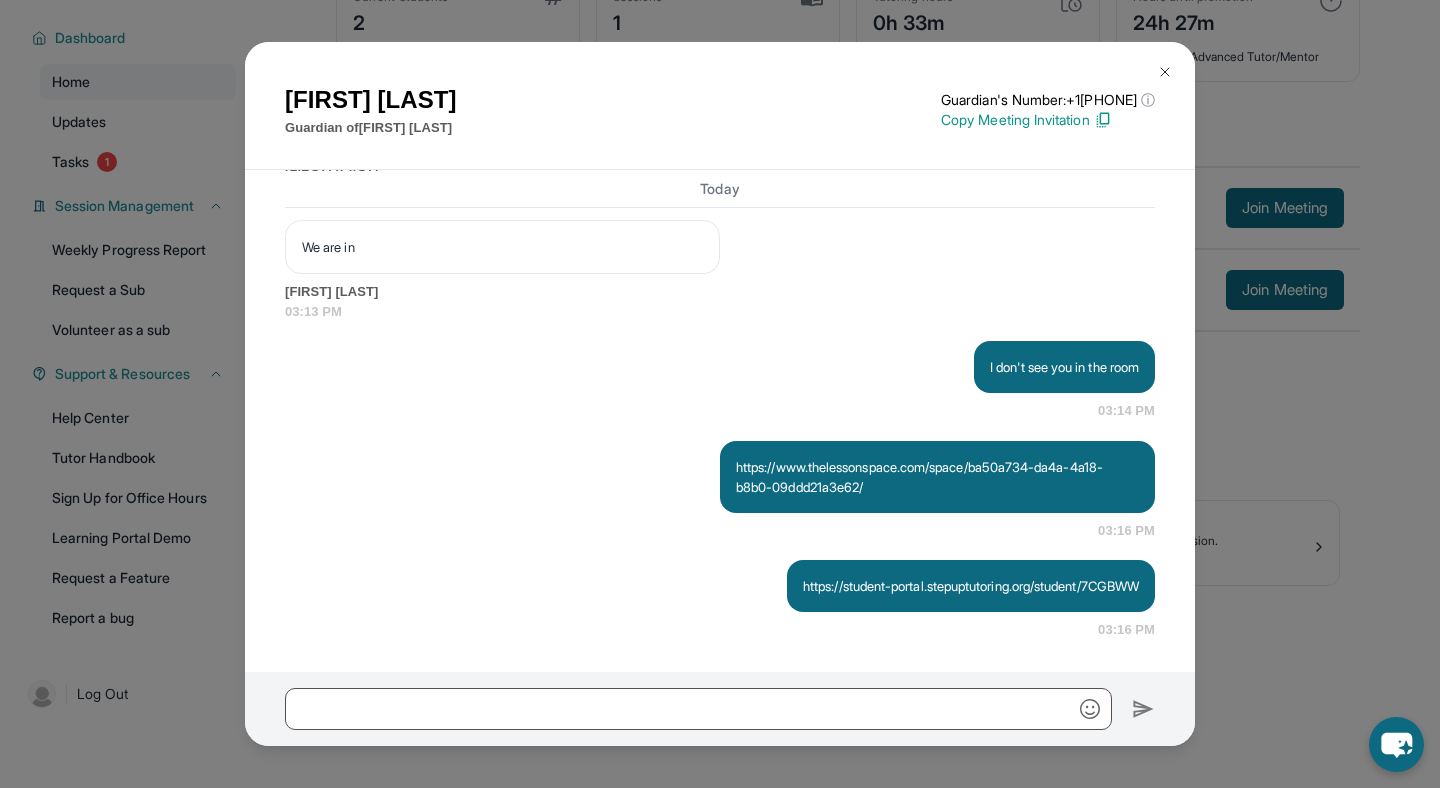 click on "https://student-portal.stepuptutoring.org/student/7CGBWW 03:16 PM" at bounding box center (720, 600) 